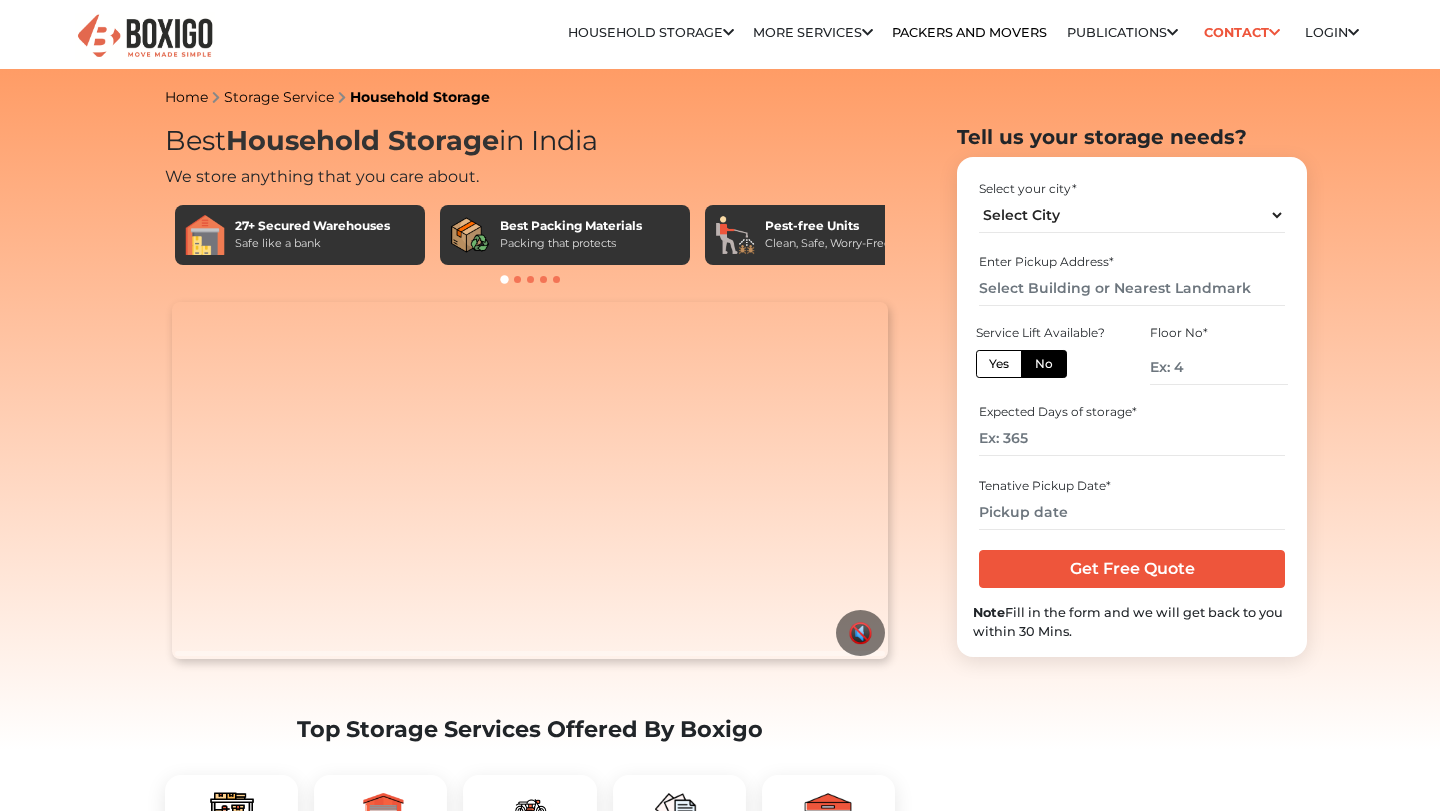 scroll, scrollTop: 0, scrollLeft: 0, axis: both 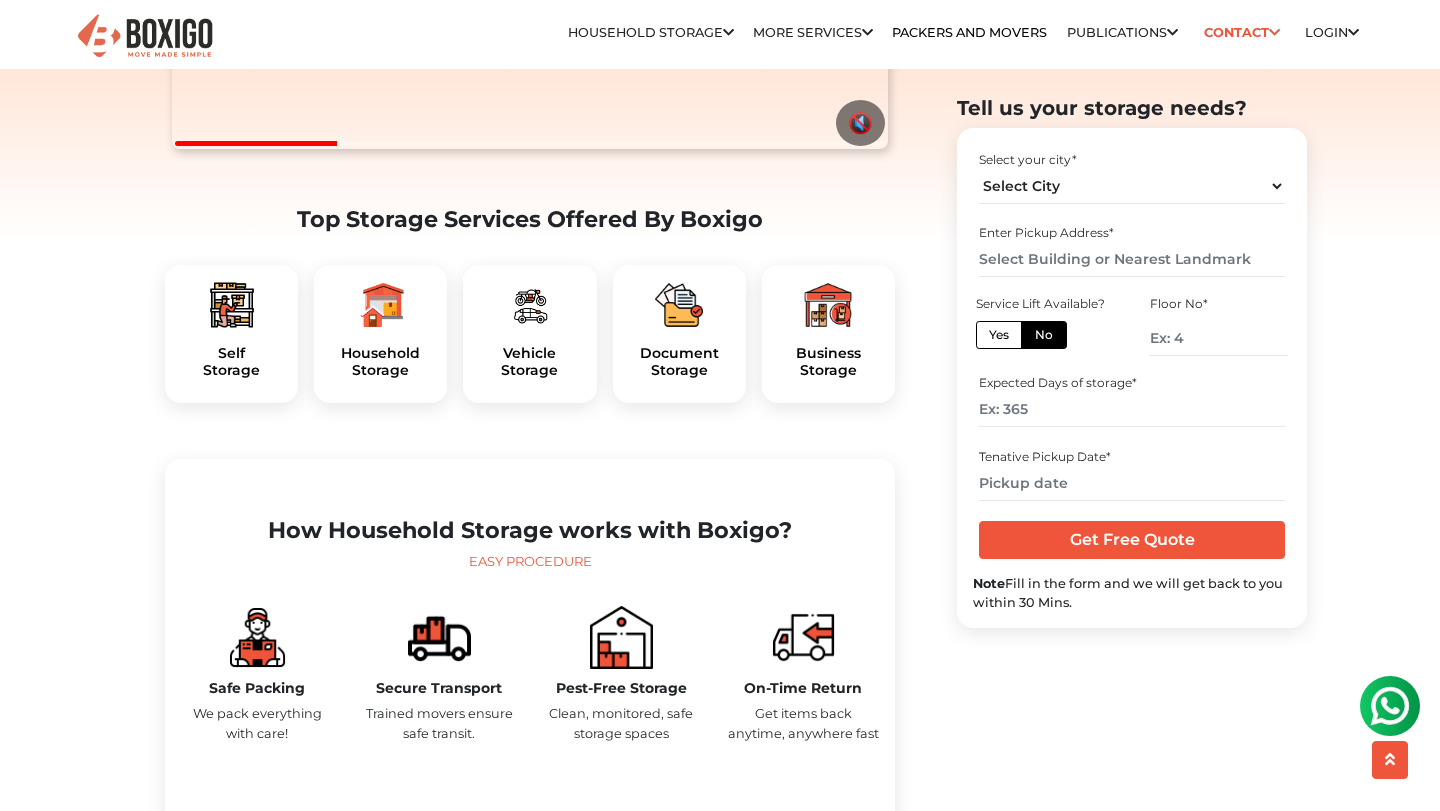 click on "Self   Storage" at bounding box center [231, 334] 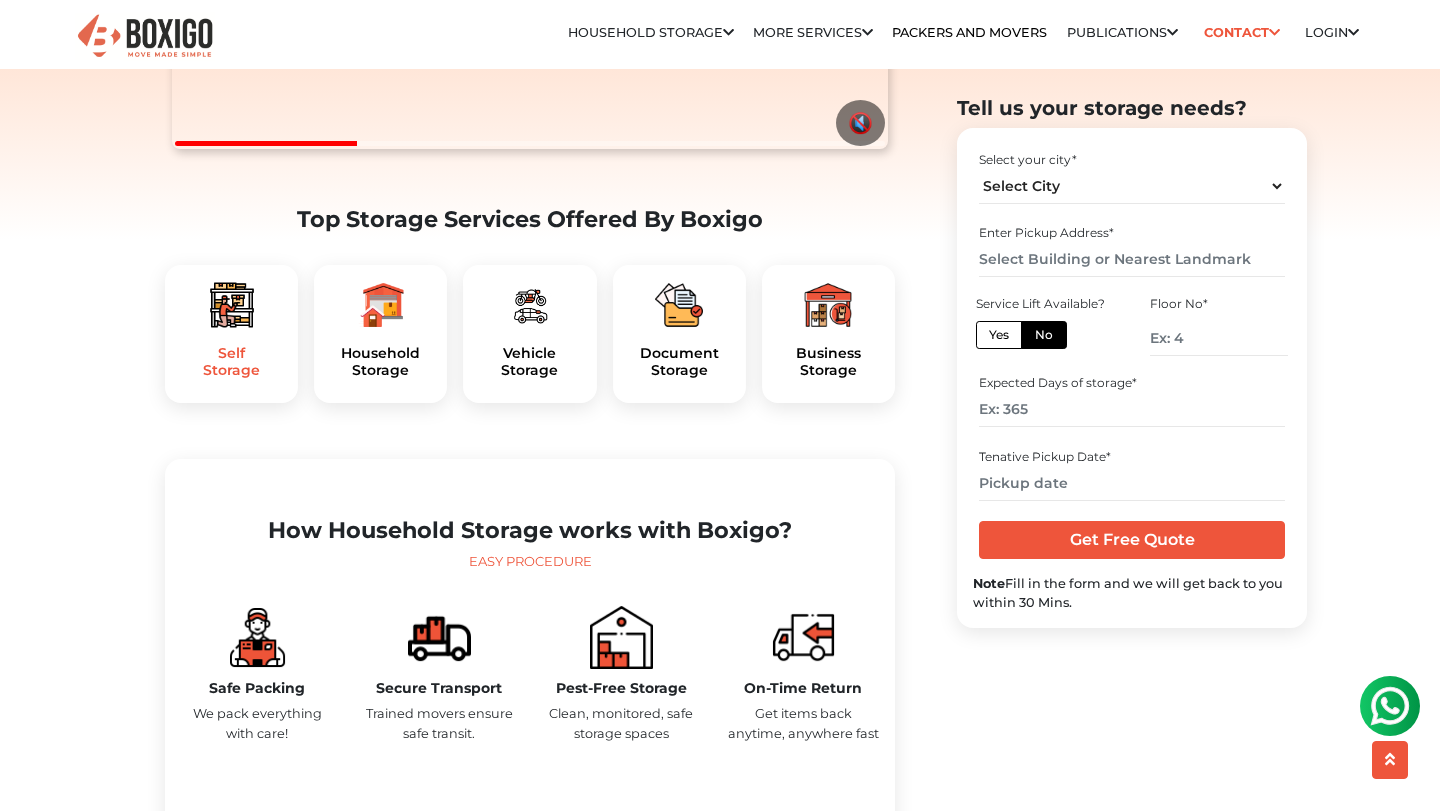 click on "Self   Storage" at bounding box center (231, 362) 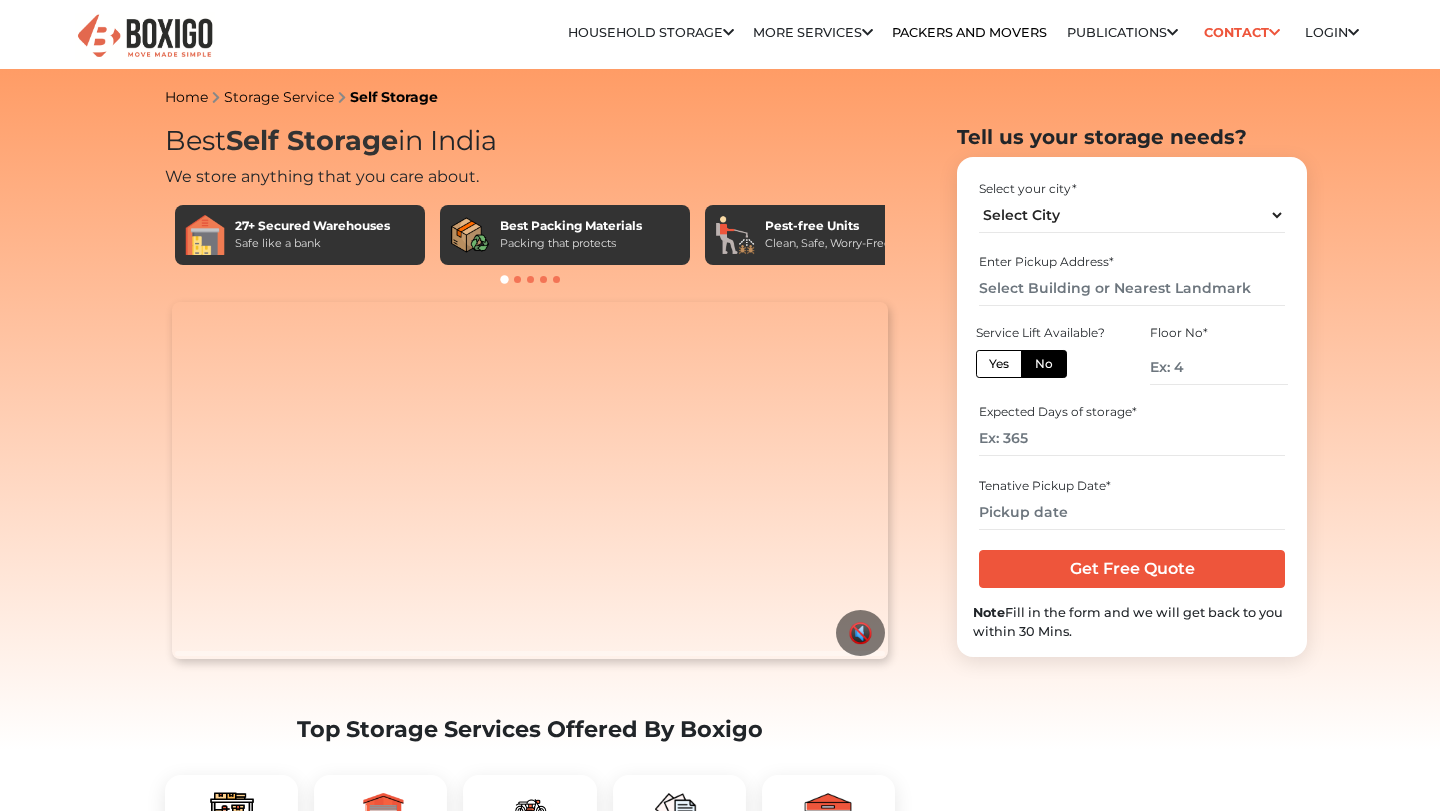 scroll, scrollTop: 0, scrollLeft: 0, axis: both 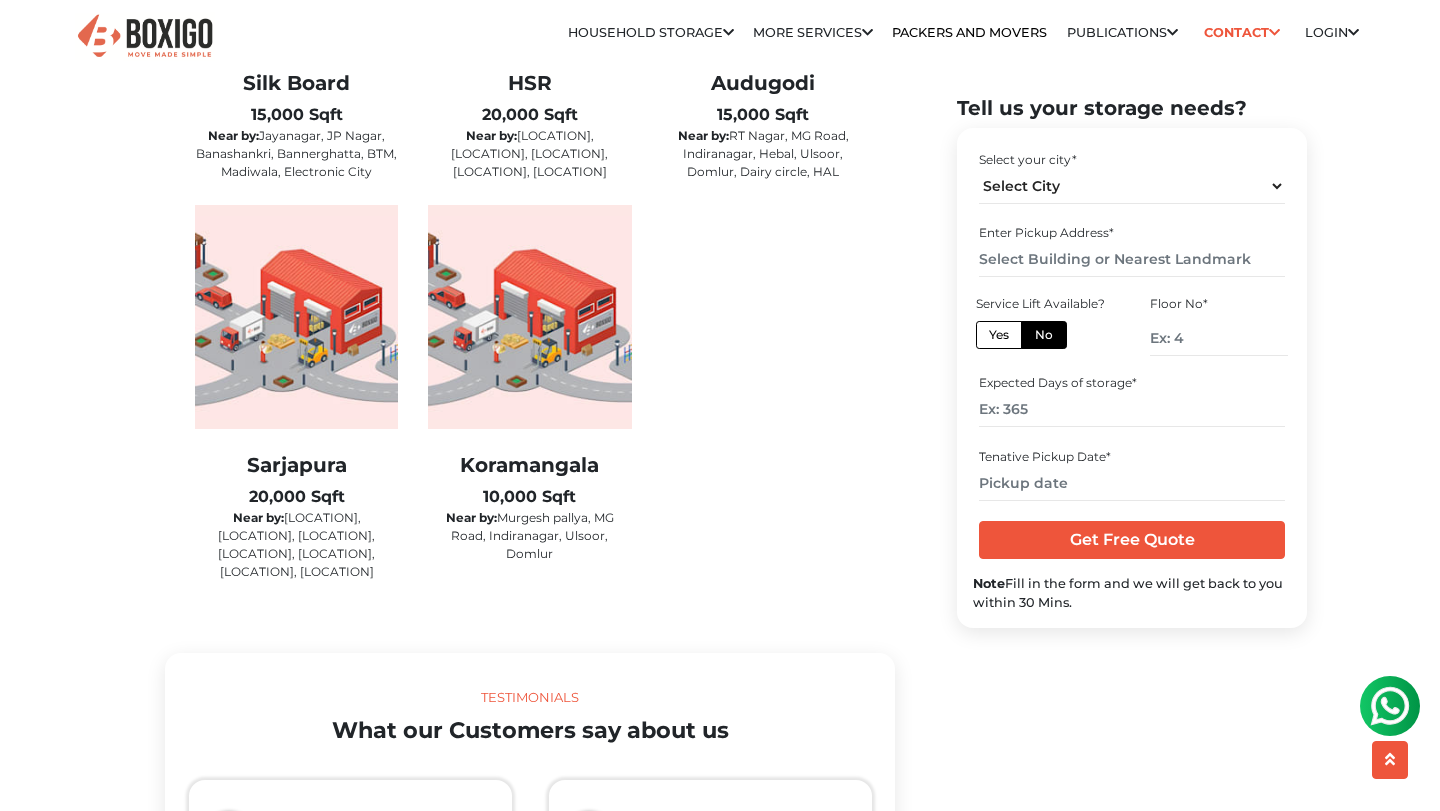 click at bounding box center [296, 317] 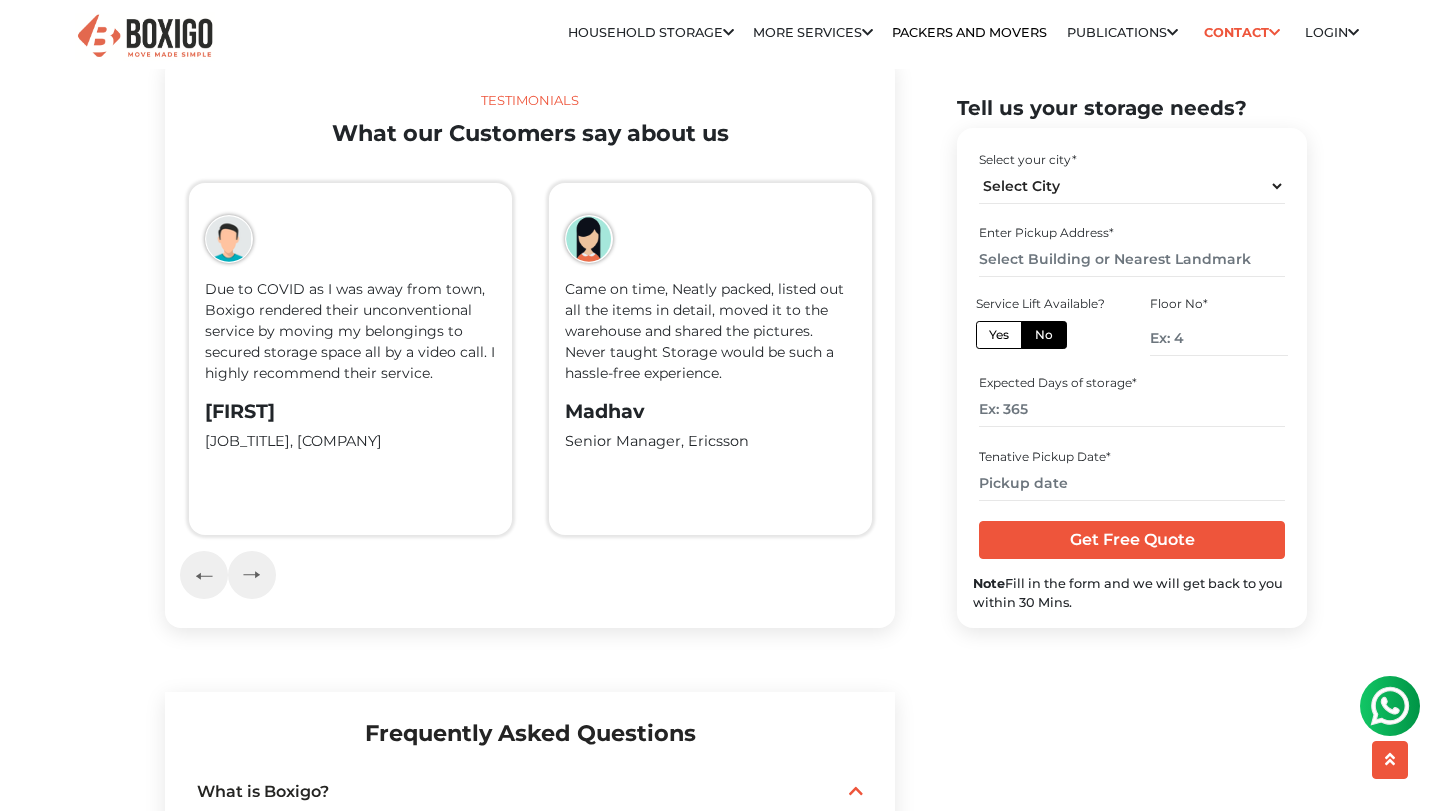 click on "Home
Storage Service
Self Storage
Best  Self Storage  in India
We store anything that you care about.
27+ Secured Warehouses
Safe like a bank
Best Packing Materials
Packing that protects
Pest-free Units" at bounding box center (720, -88) 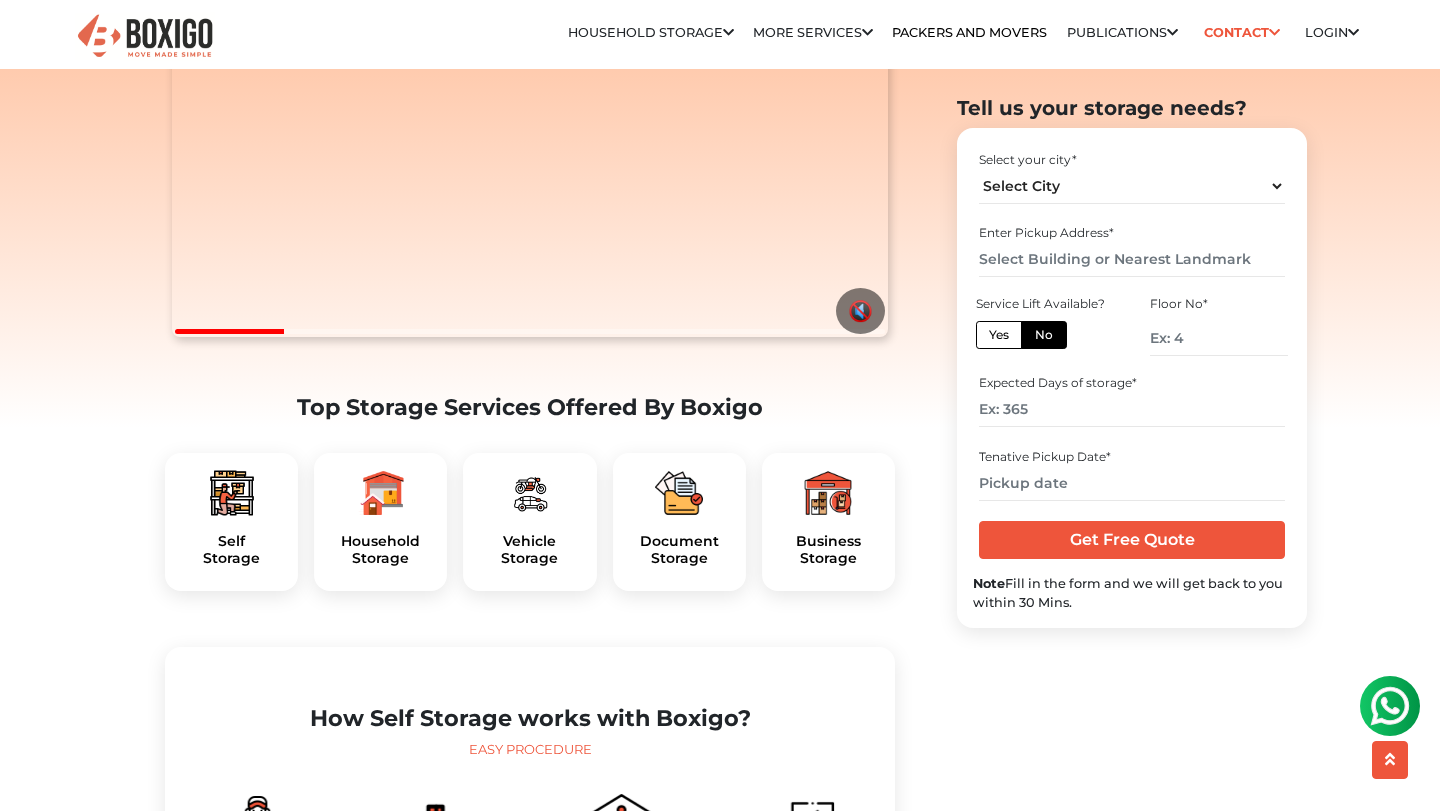 scroll, scrollTop: 317, scrollLeft: 0, axis: vertical 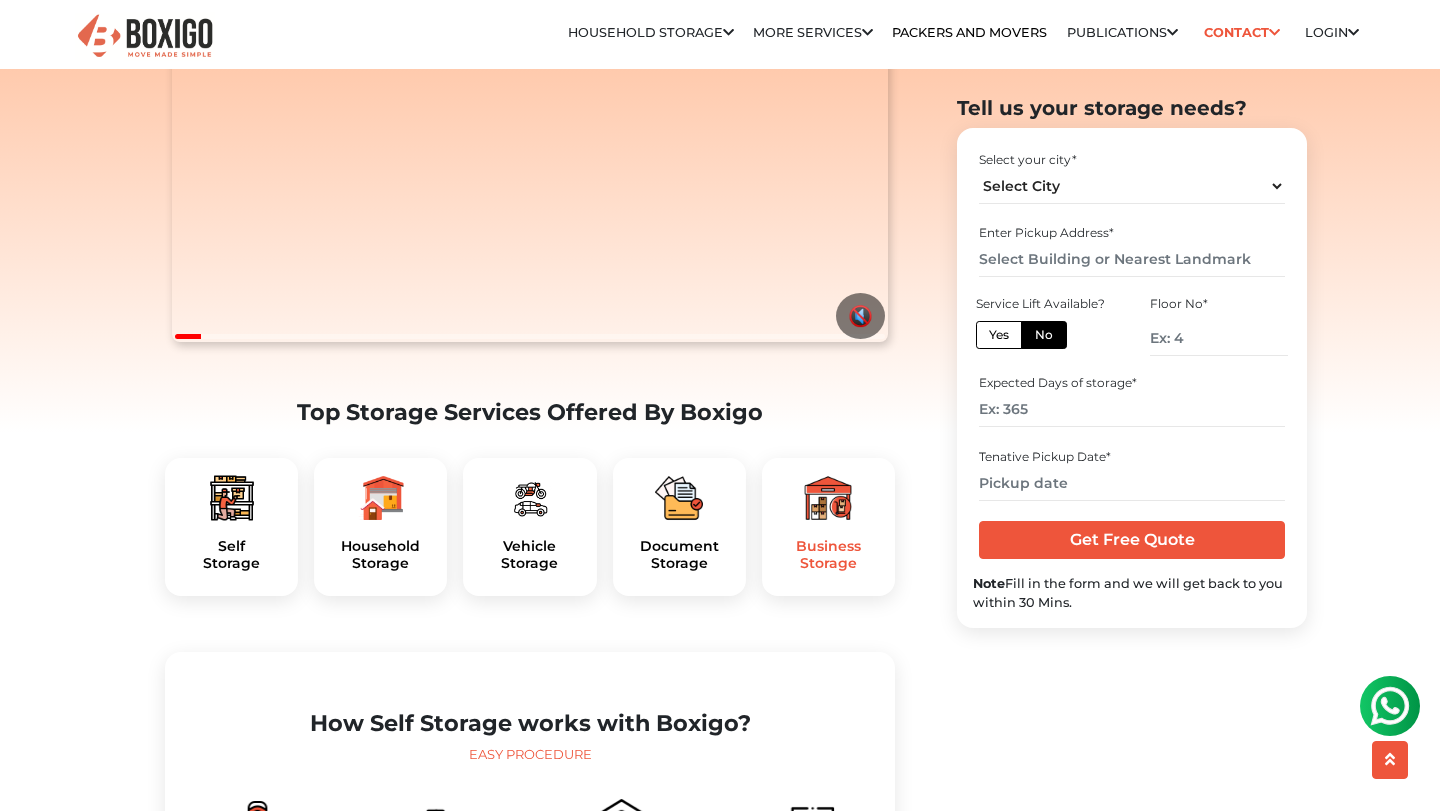 click on "Business  Storage" at bounding box center [828, 555] 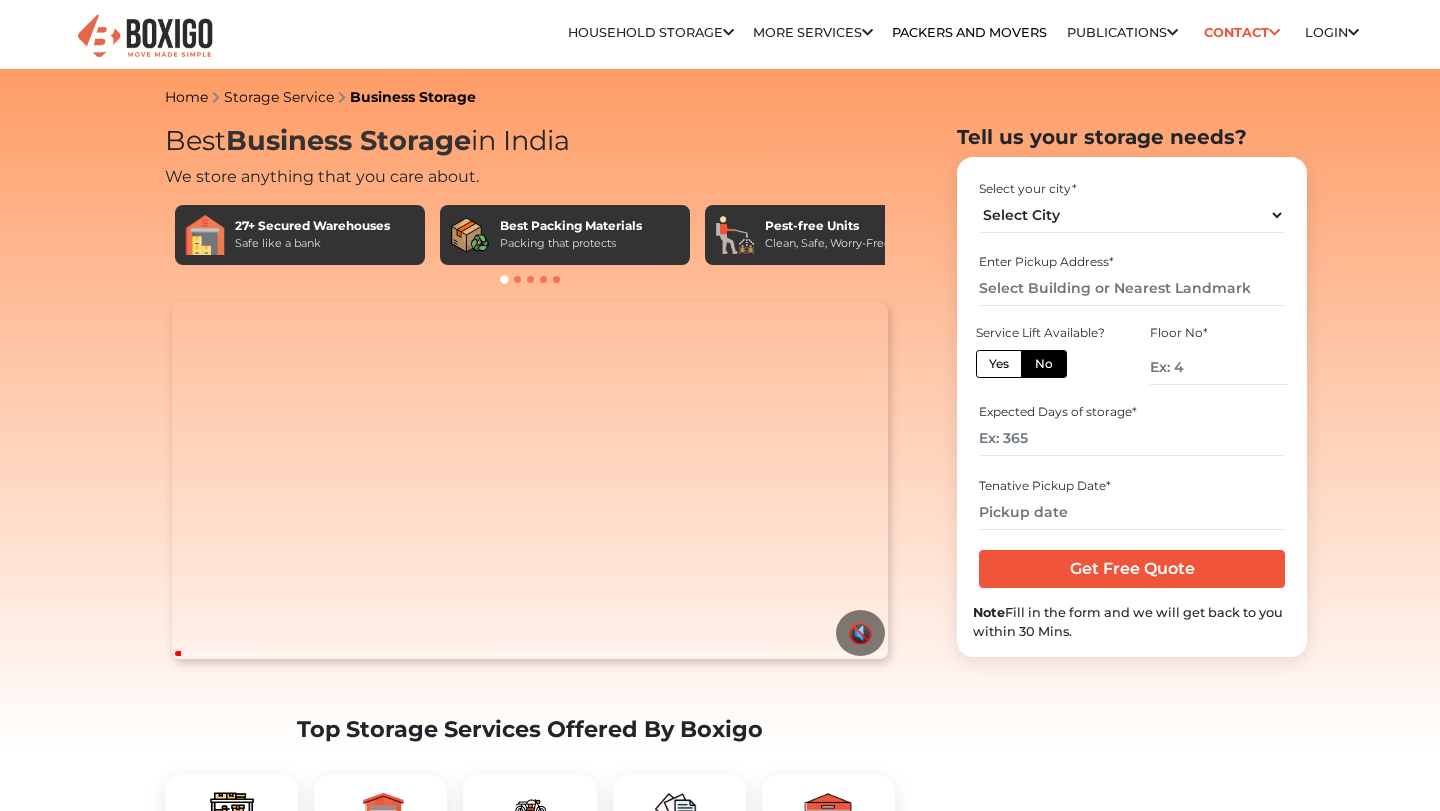 scroll, scrollTop: 0, scrollLeft: 0, axis: both 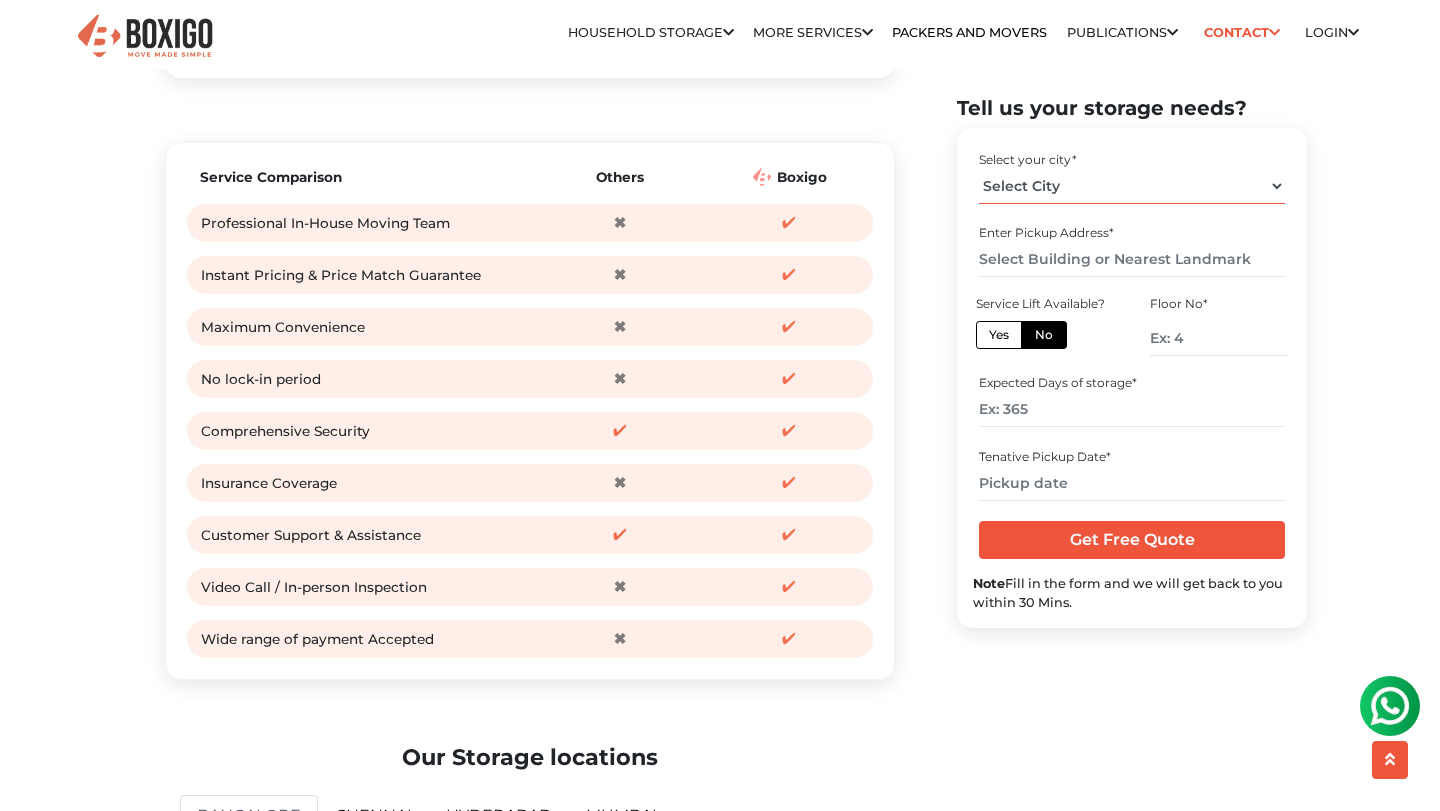 click on "Select City
Bangalore
Bengaluru
Bhopal
Bhubaneswar
Chennai
Coimbatore
Cuttack
Delhi Gulbarga Gurugram Guwahati Kochi" at bounding box center (1131, 185) 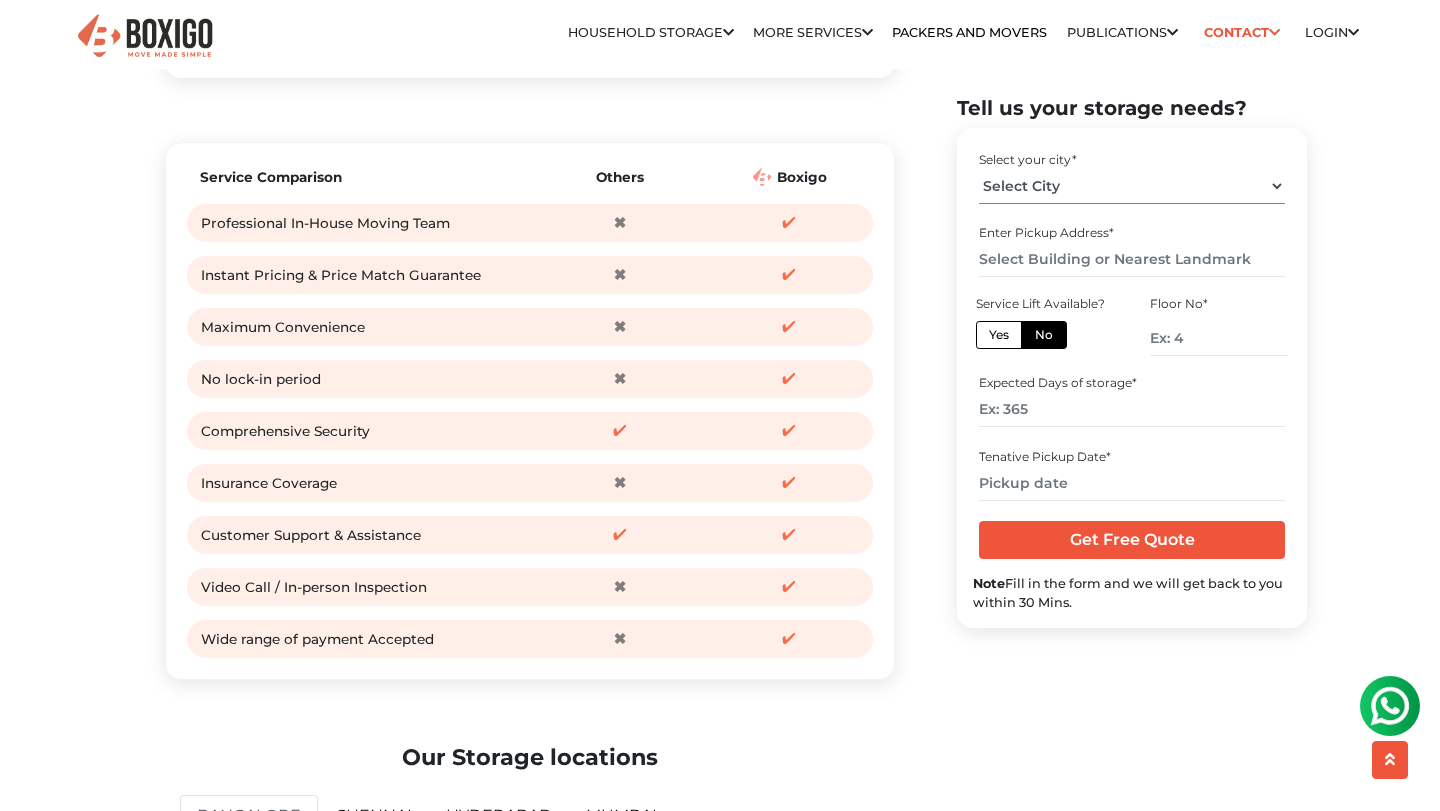 select on "Bangalore" 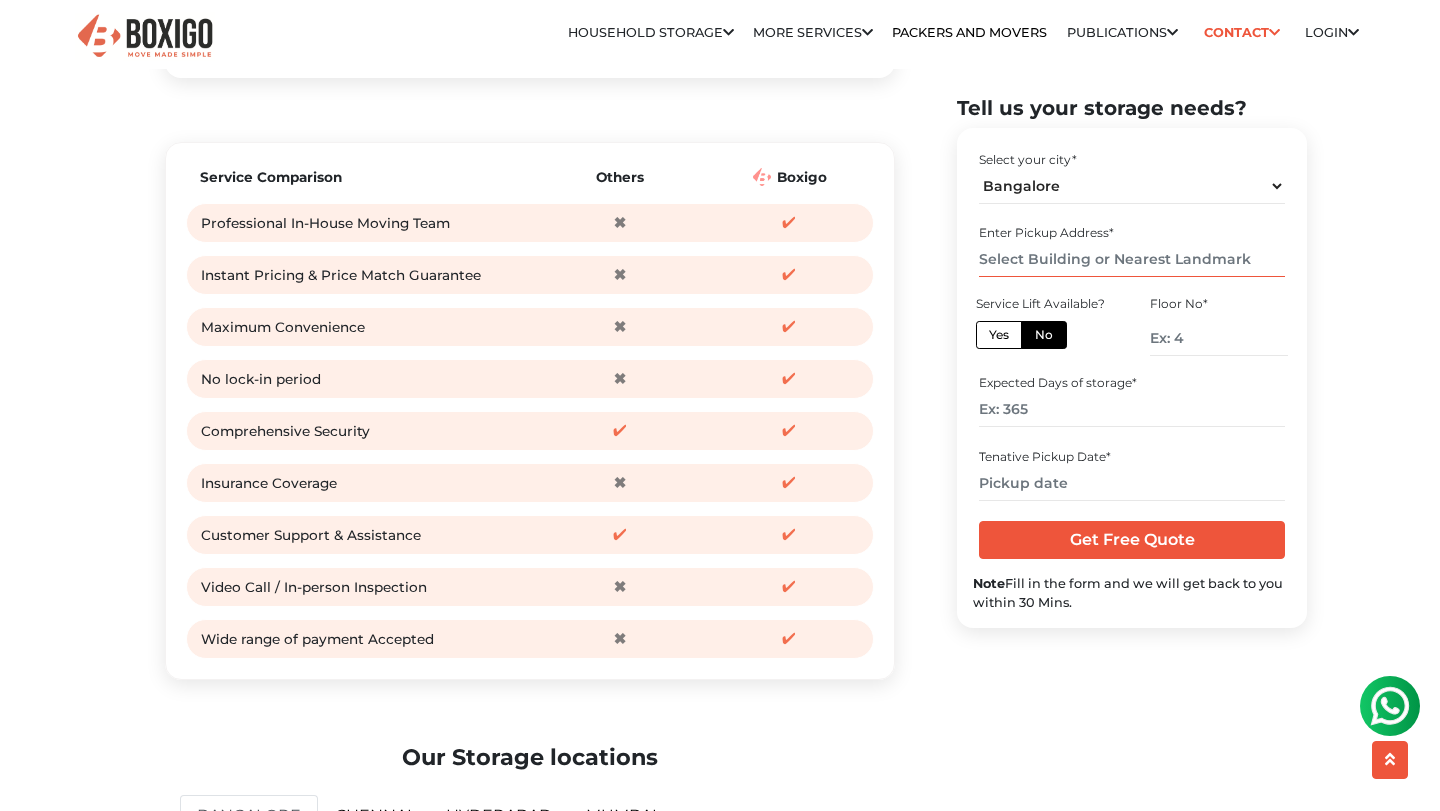 click at bounding box center (1131, 259) 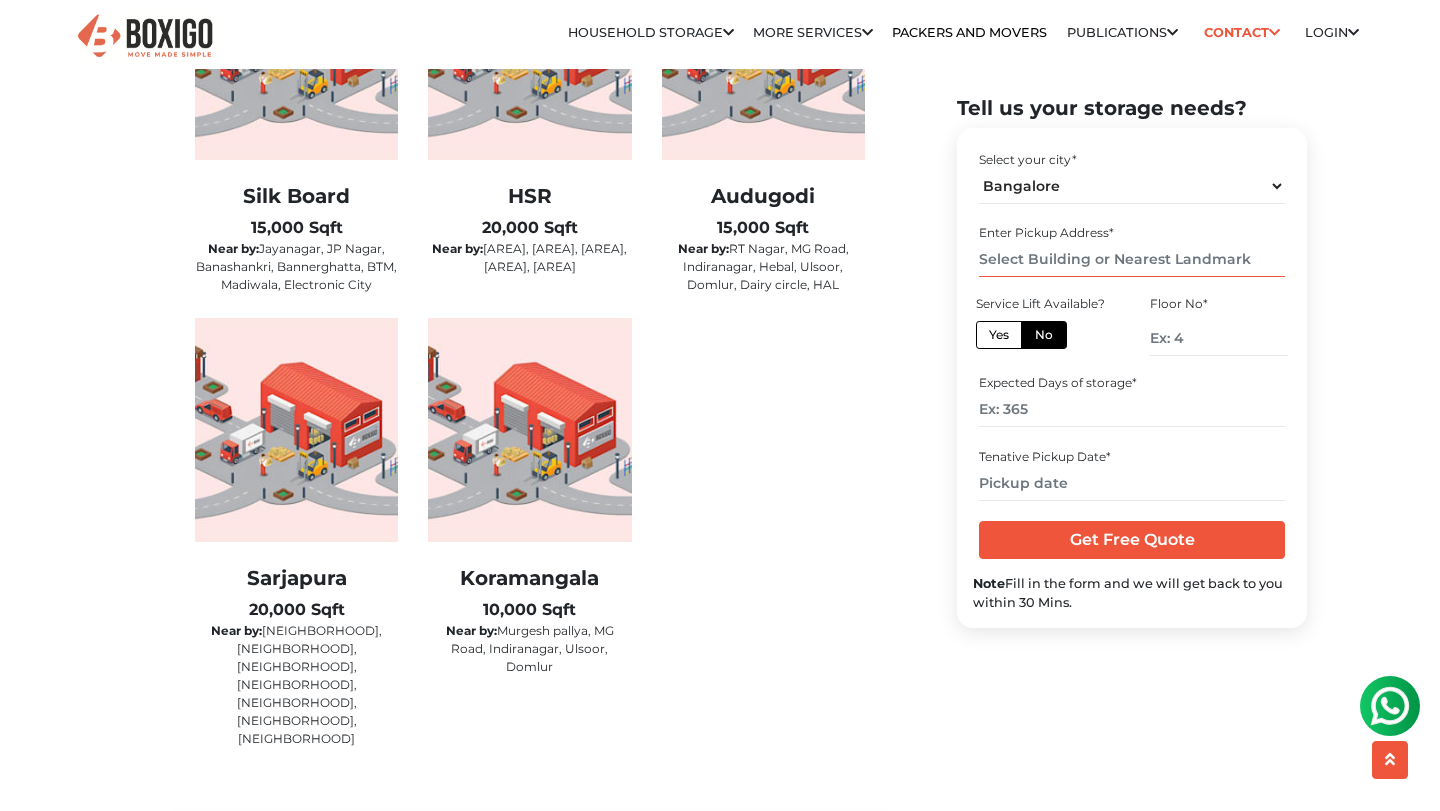 scroll, scrollTop: 3448, scrollLeft: 0, axis: vertical 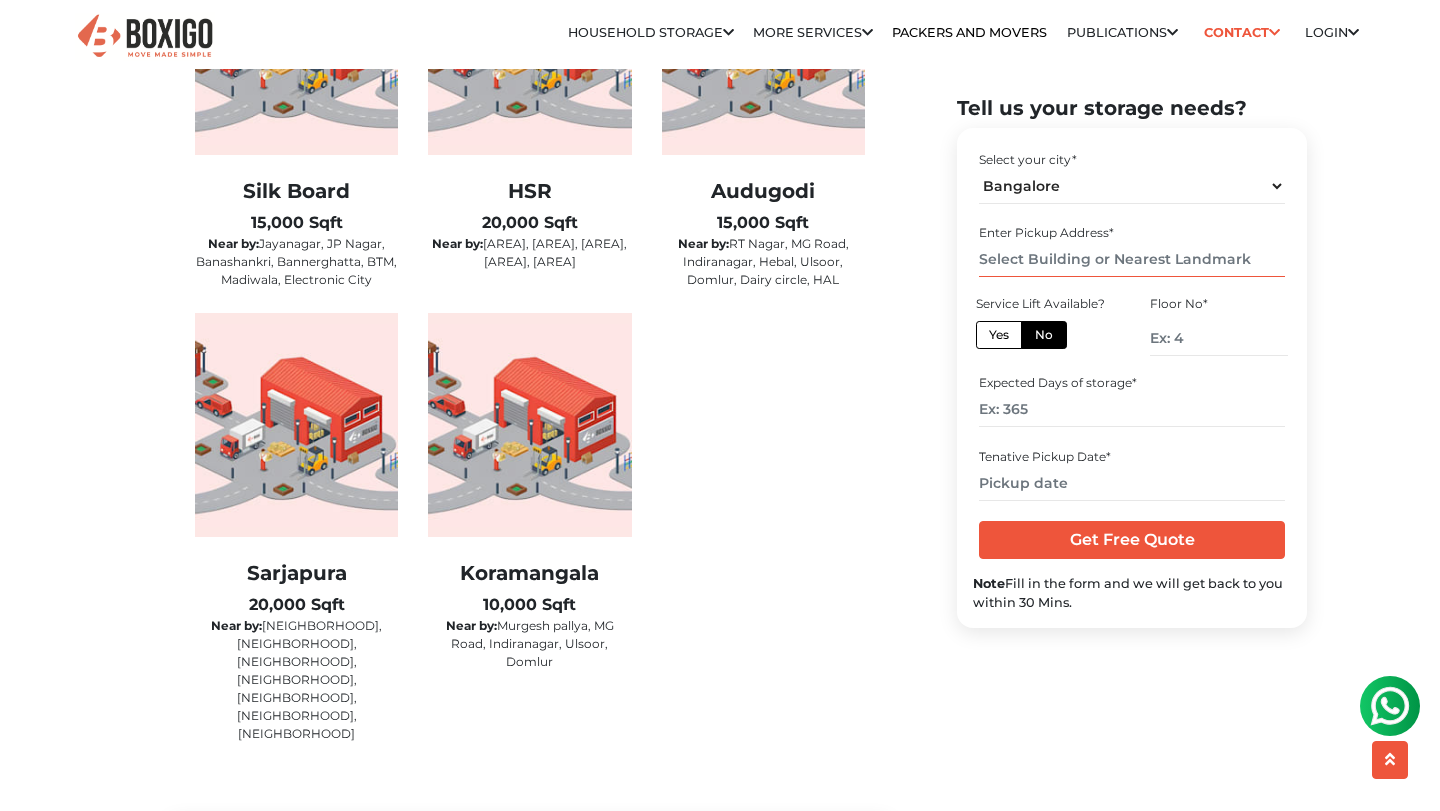click at bounding box center (1131, 259) 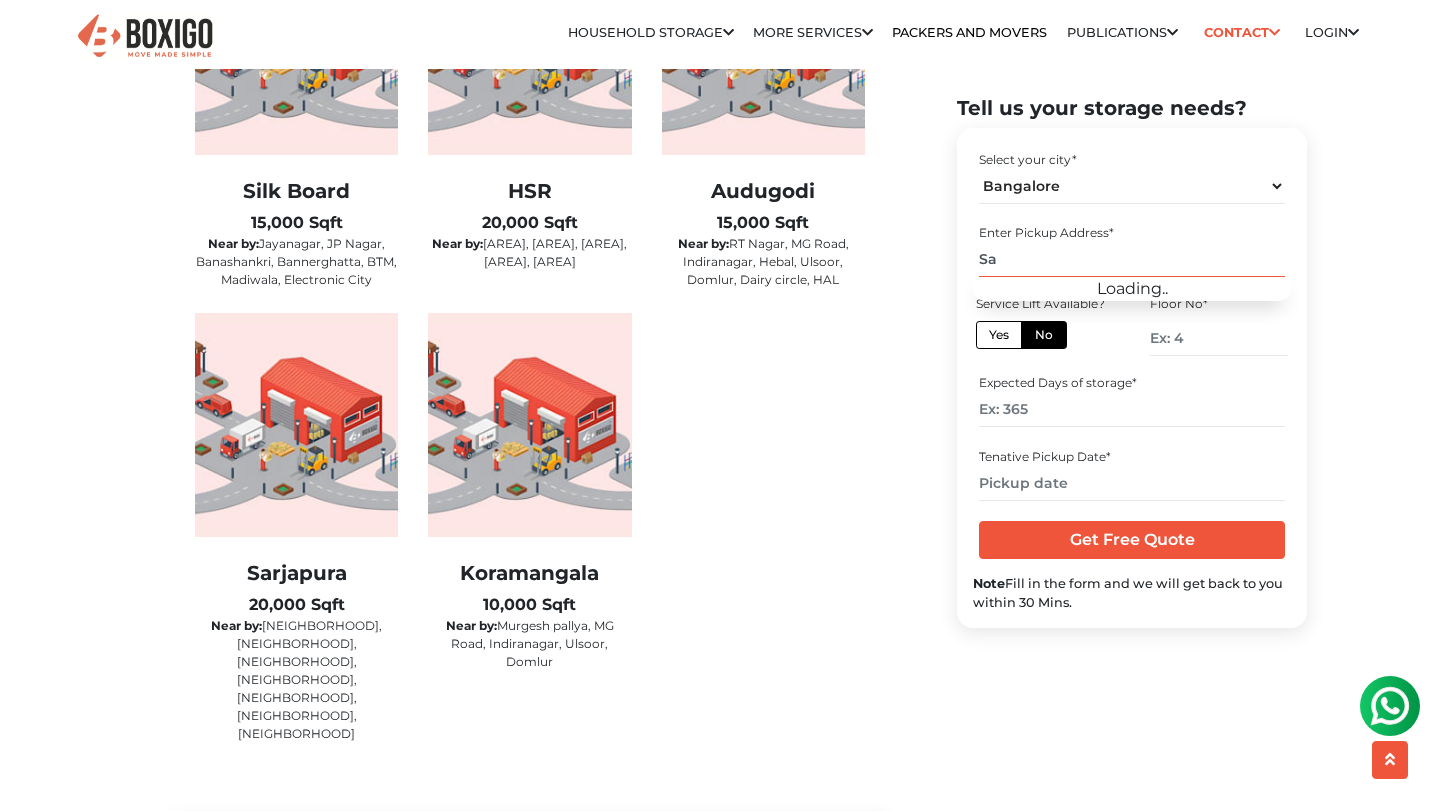 type on "S" 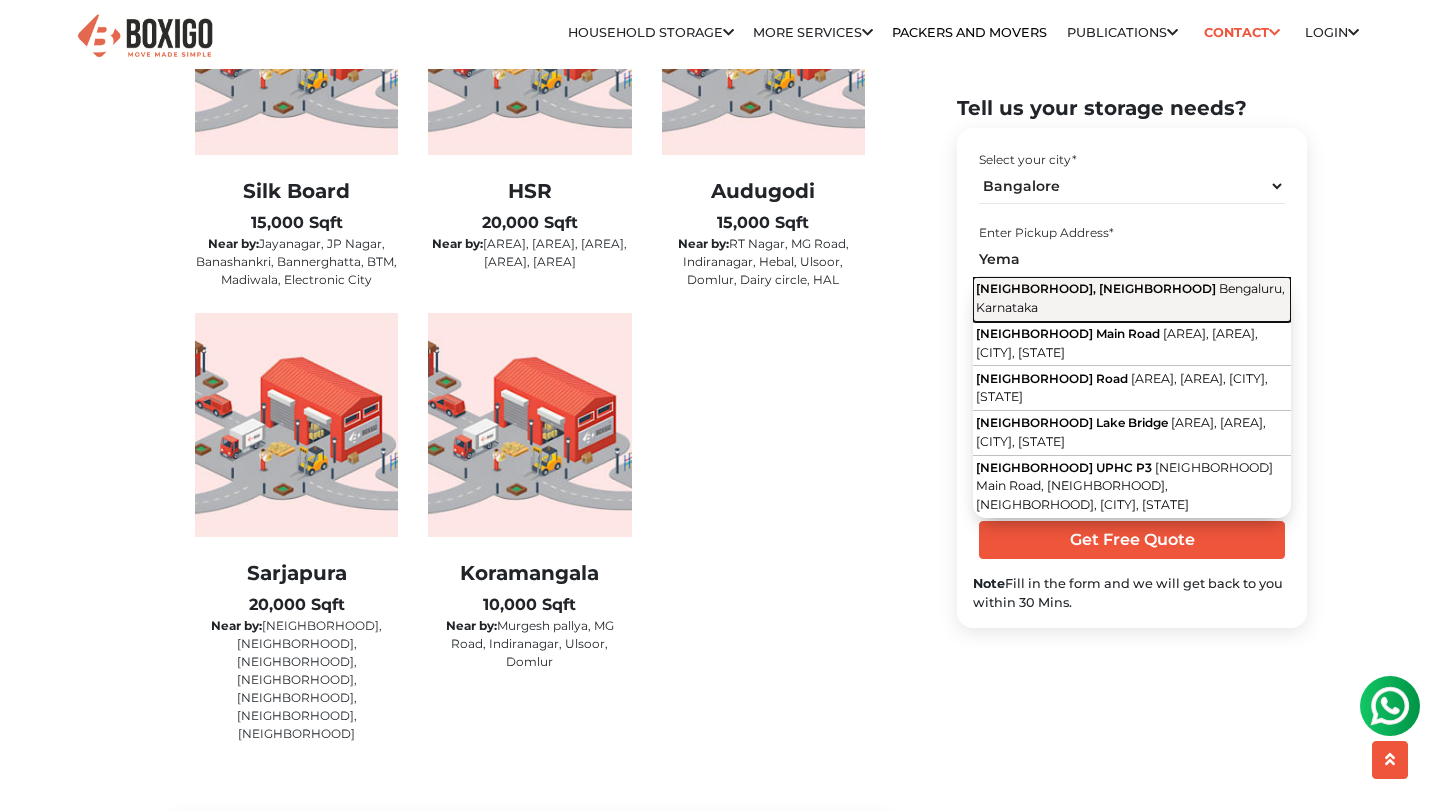 click on "Bengaluru, Karnataka" at bounding box center (1130, 298) 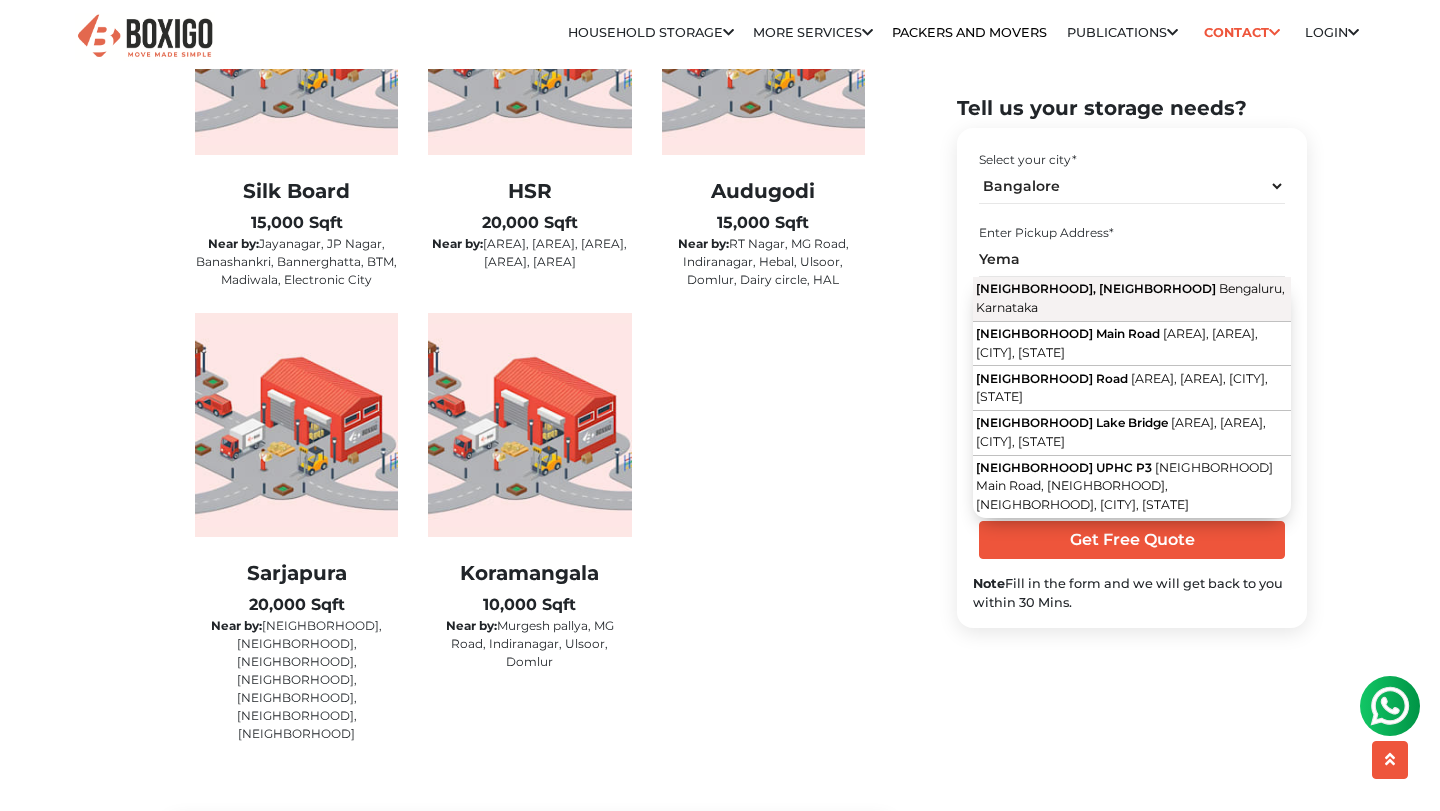 type on "Yemalur, Bellandur, Bengaluru, Karnataka" 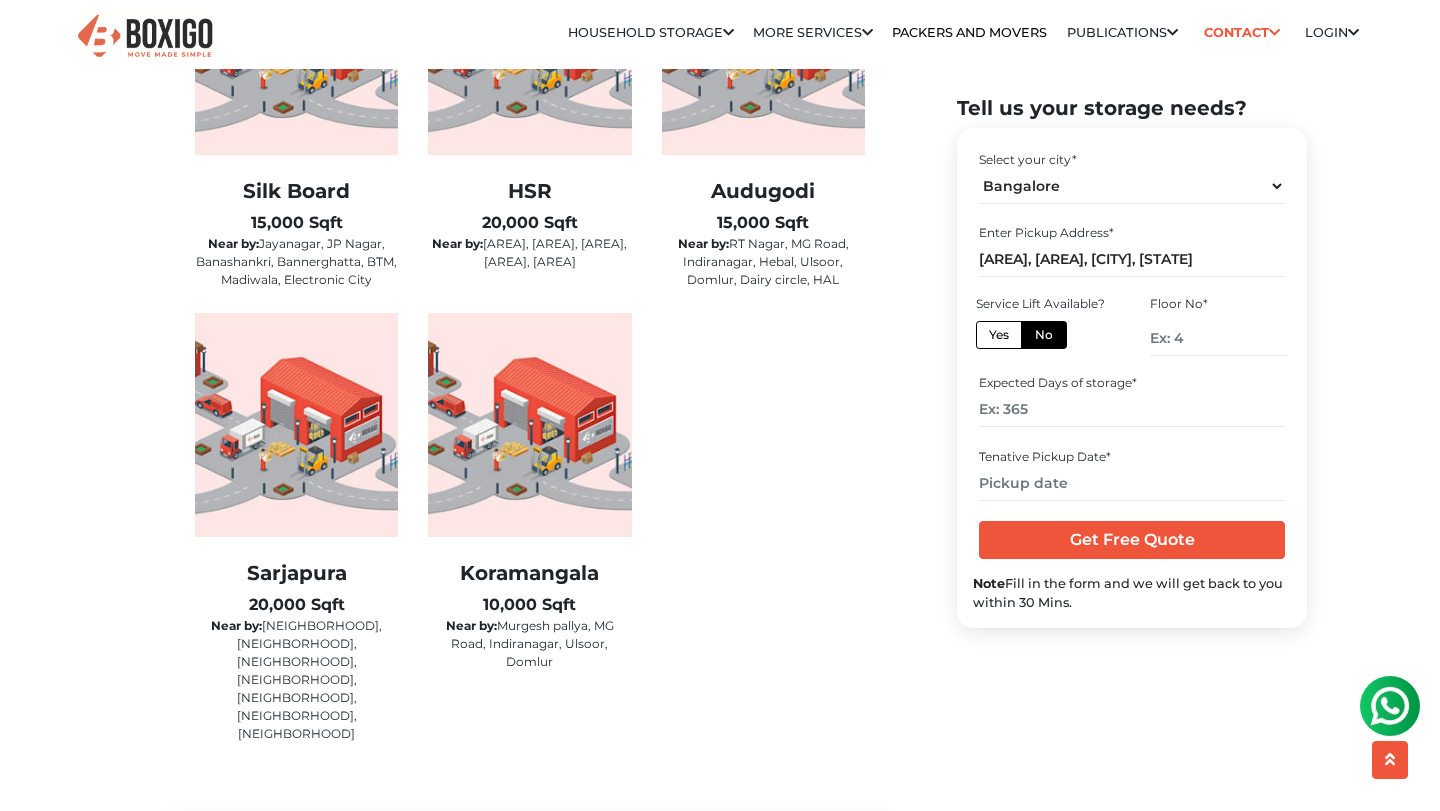 click on "Our Storage locations
Bangalore
Chennai
hyderabad
Mumbai
Silk Board 15,000 Sqft Near by: HSR" at bounding box center [530, 294] 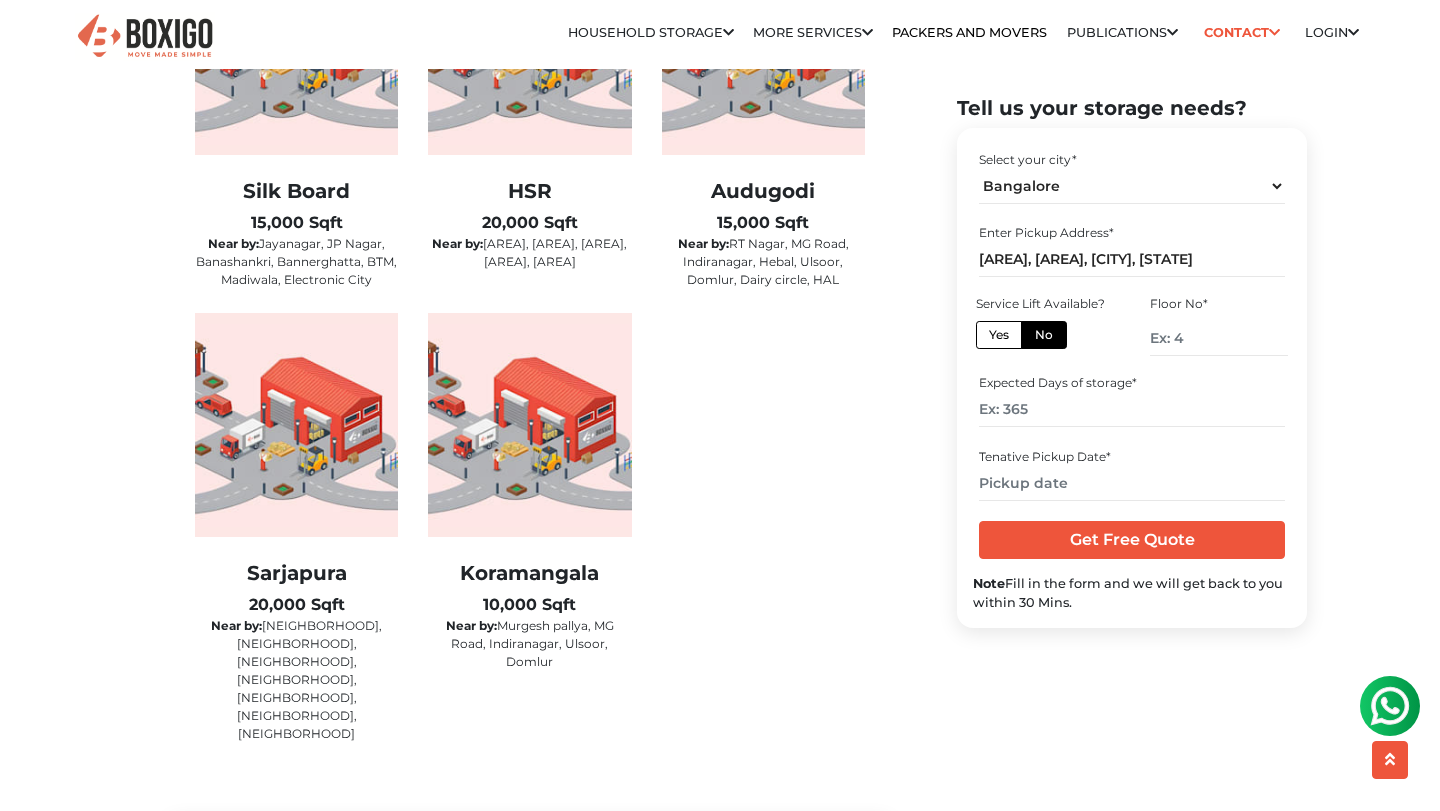 click on "Yes" at bounding box center (999, 334) 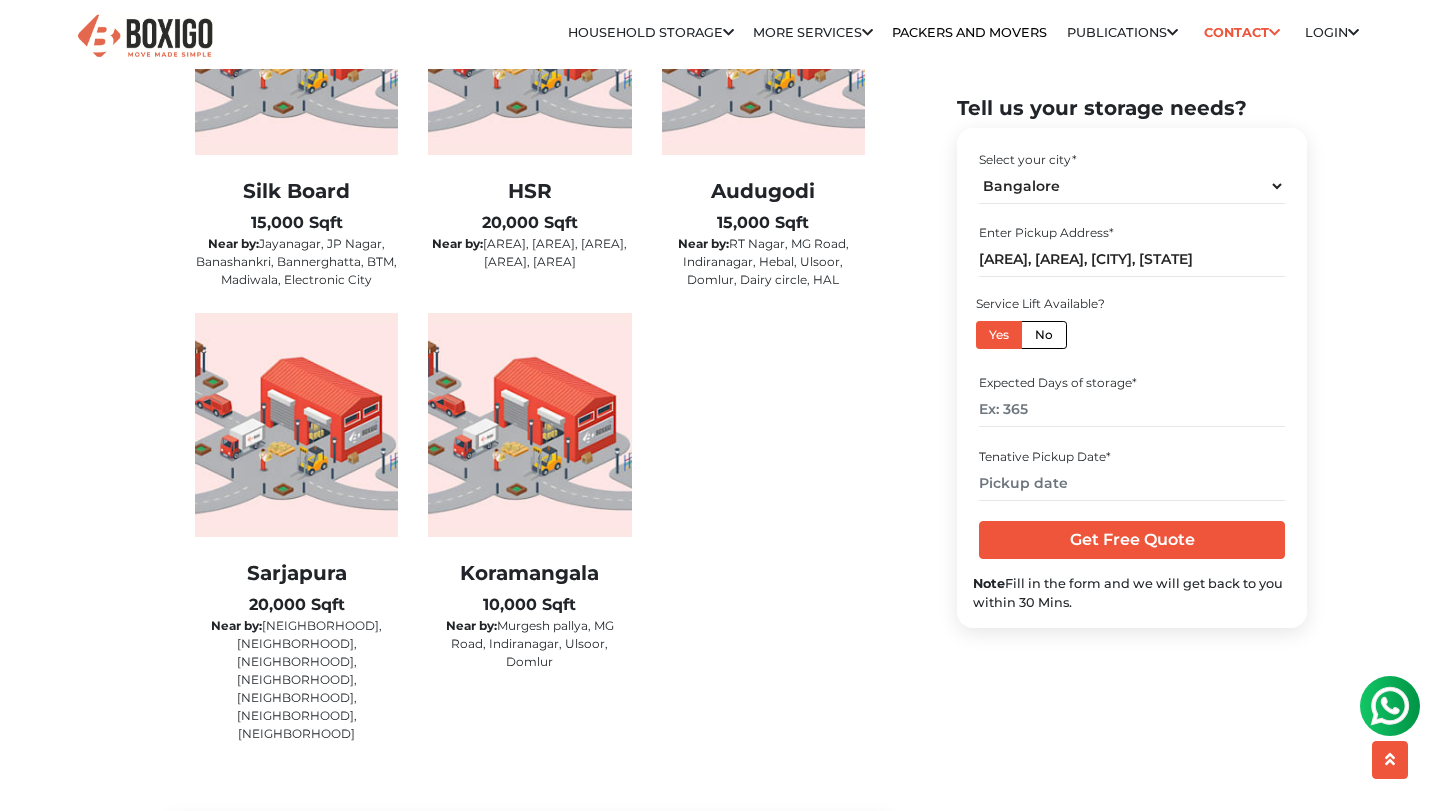 click on "Best  Business Storage  in India
We store anything that you care about.
27+ Secured Warehouses
Safe like a bank
Best Packing Materials
Packing that protects
Pest-free Units
Clean, Safe, Worry-Free
Insurance Included" at bounding box center (1100, 664) 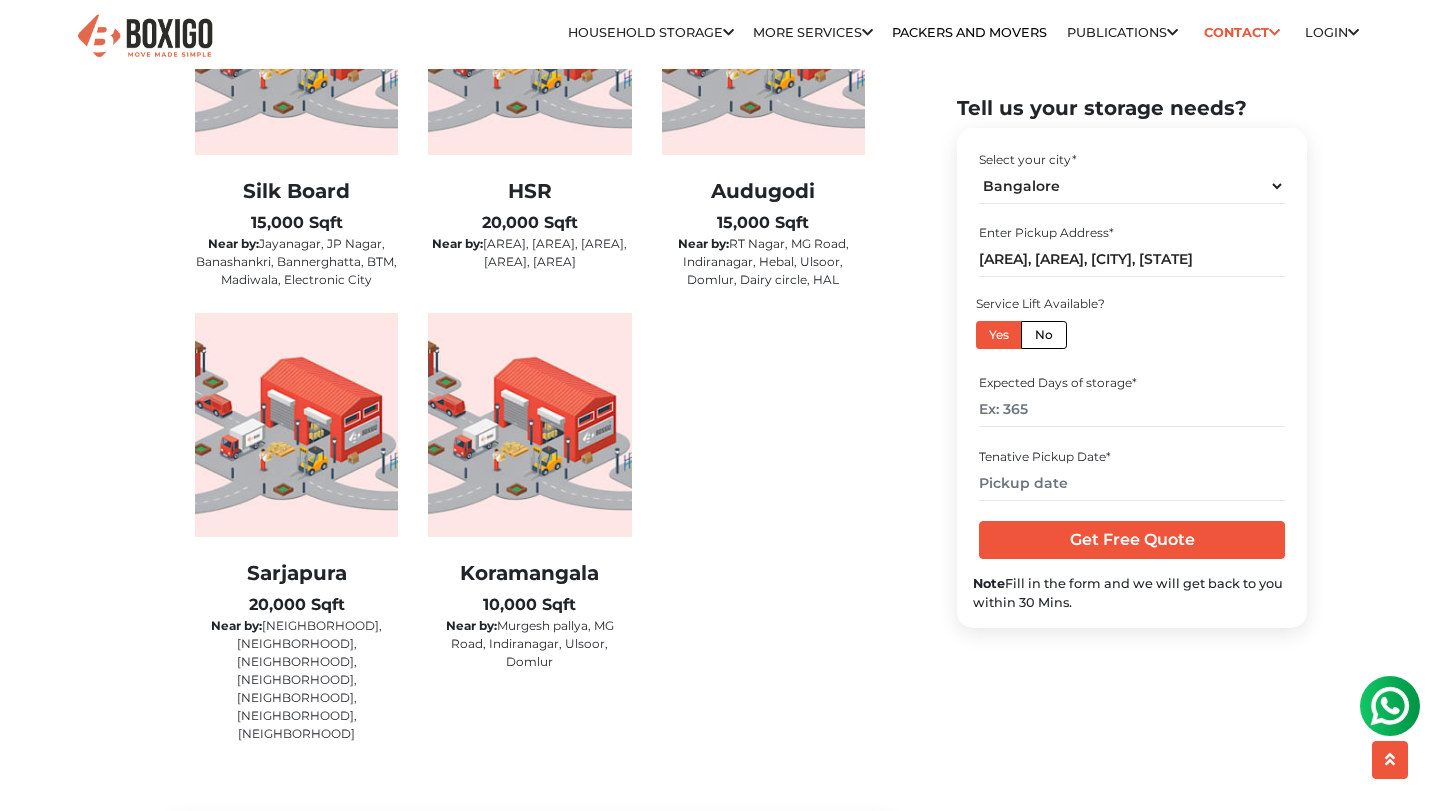 click on "No" at bounding box center (1044, 334) 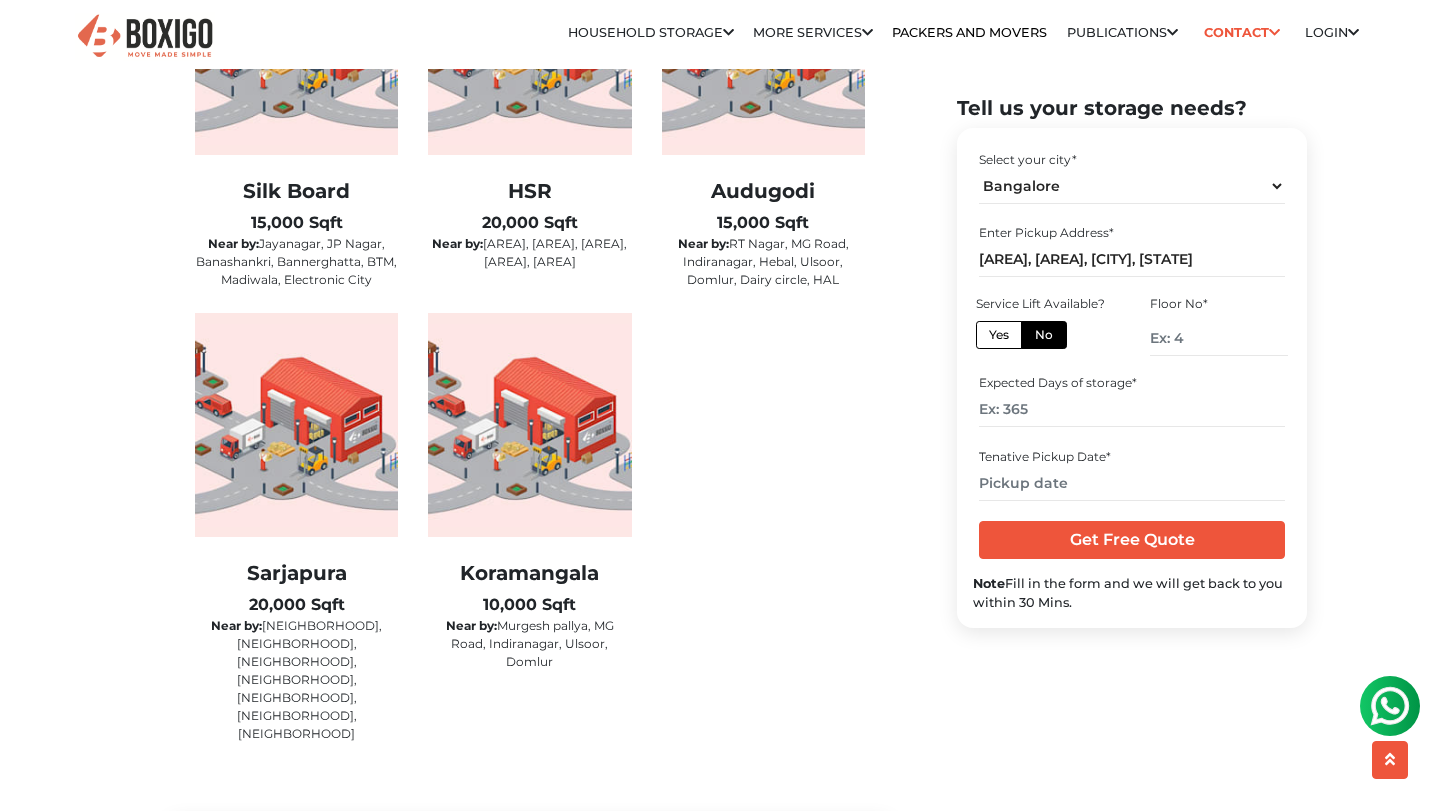 click on "Yes" at bounding box center [999, 334] 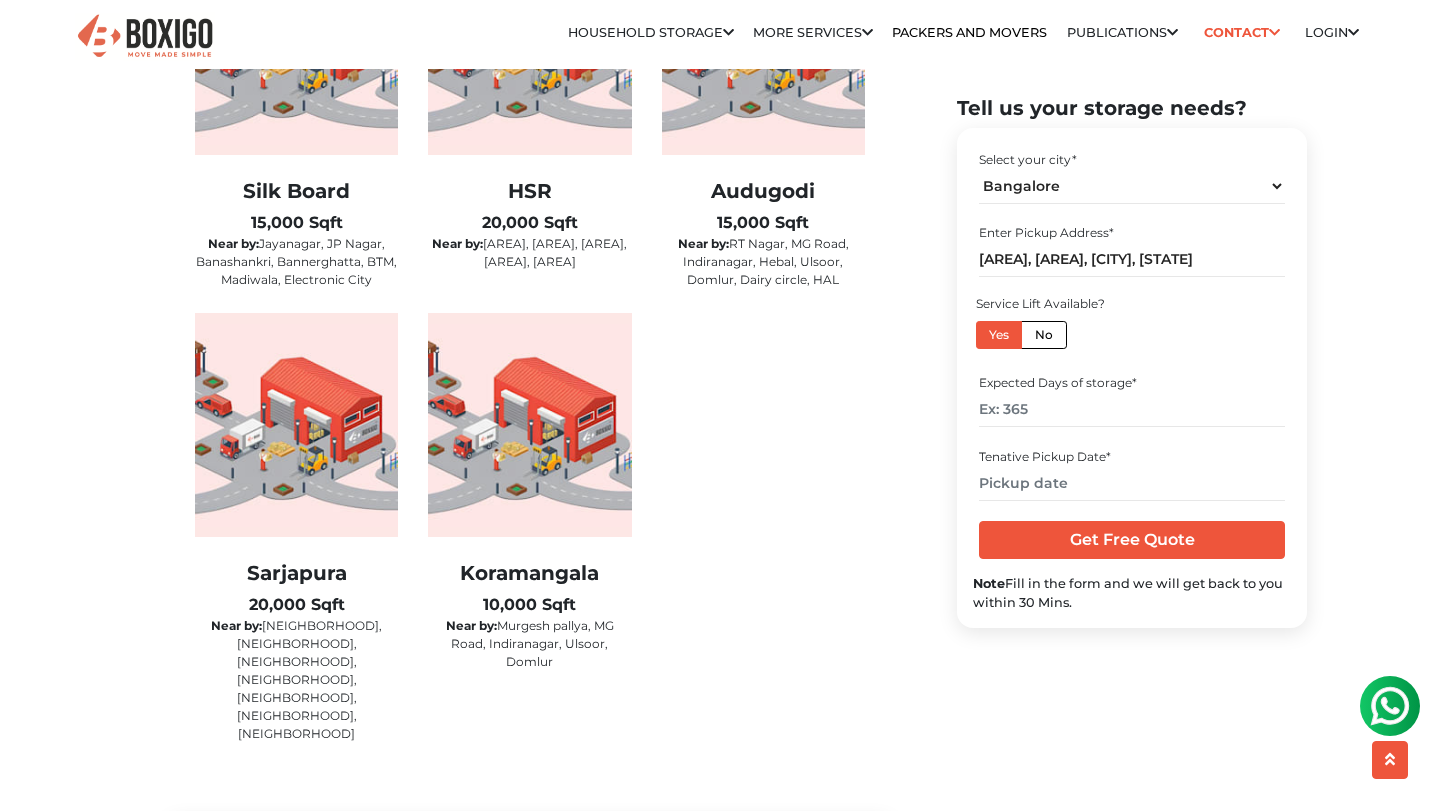 click on "Best  Business Storage  in India
We store anything that you care about.
27+ Secured Warehouses
Safe like a bank
Best Packing Materials
Packing that protects
Pest-free Units
Clean, Safe, Worry-Free
Insurance Included" at bounding box center (1100, 664) 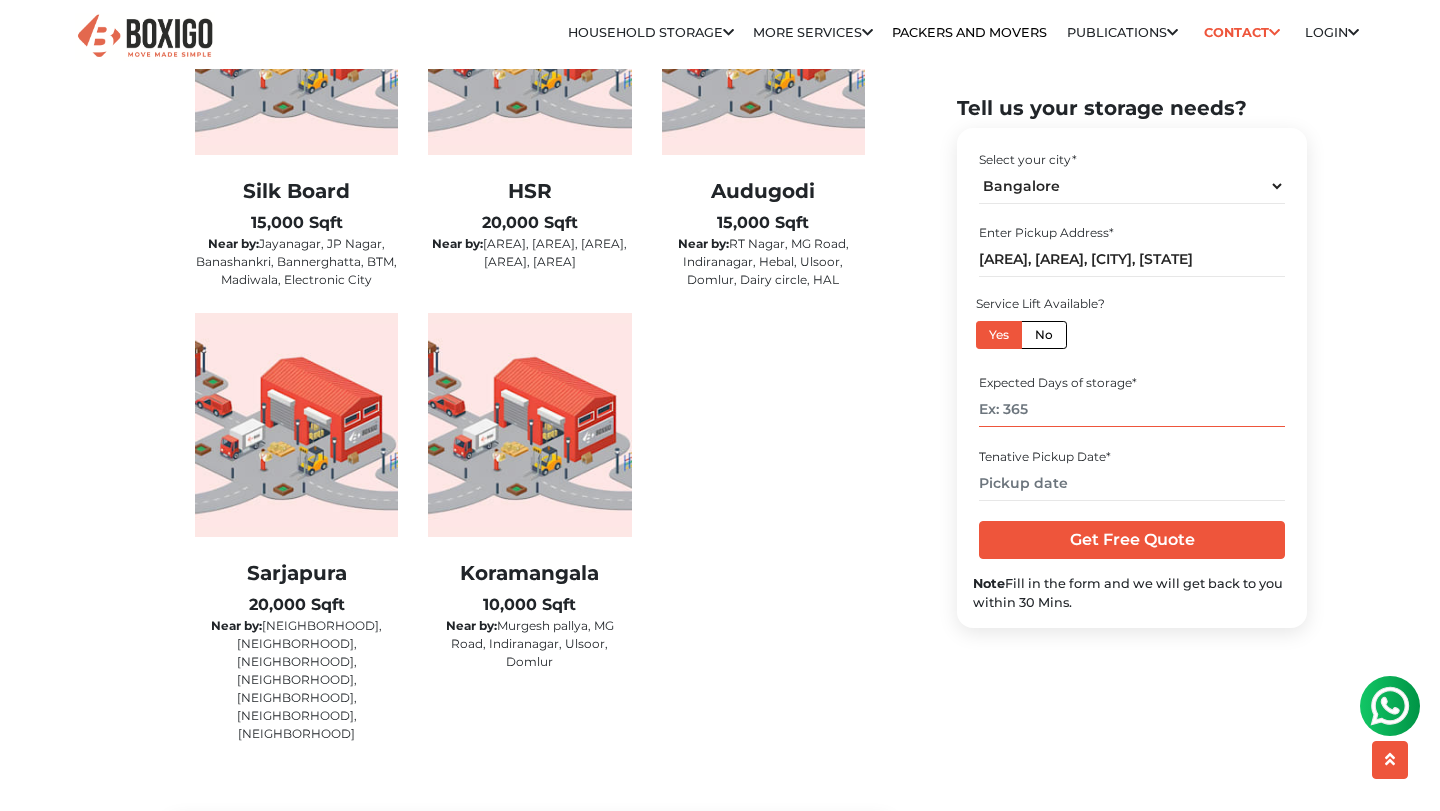 click at bounding box center (1131, 409) 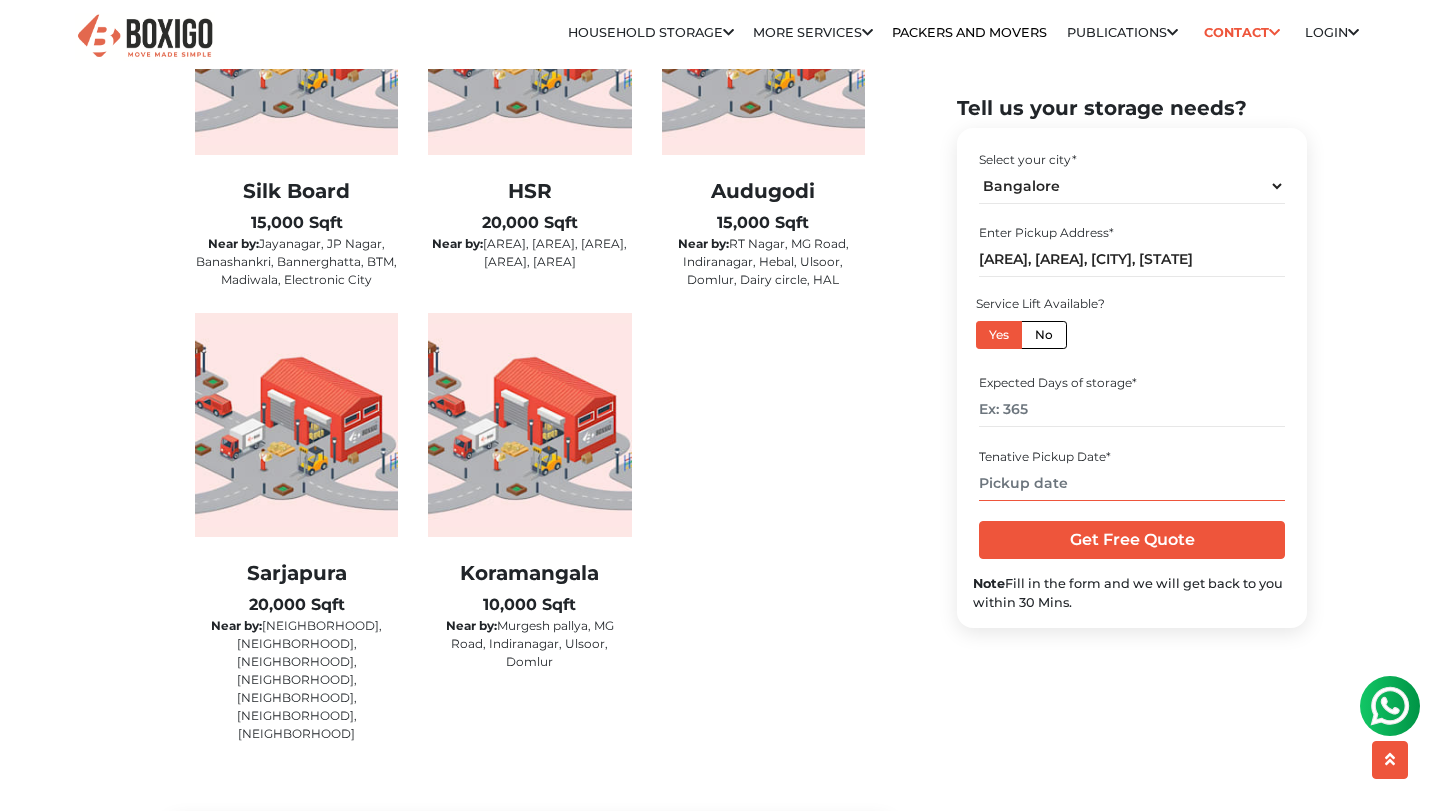 click at bounding box center [1131, 482] 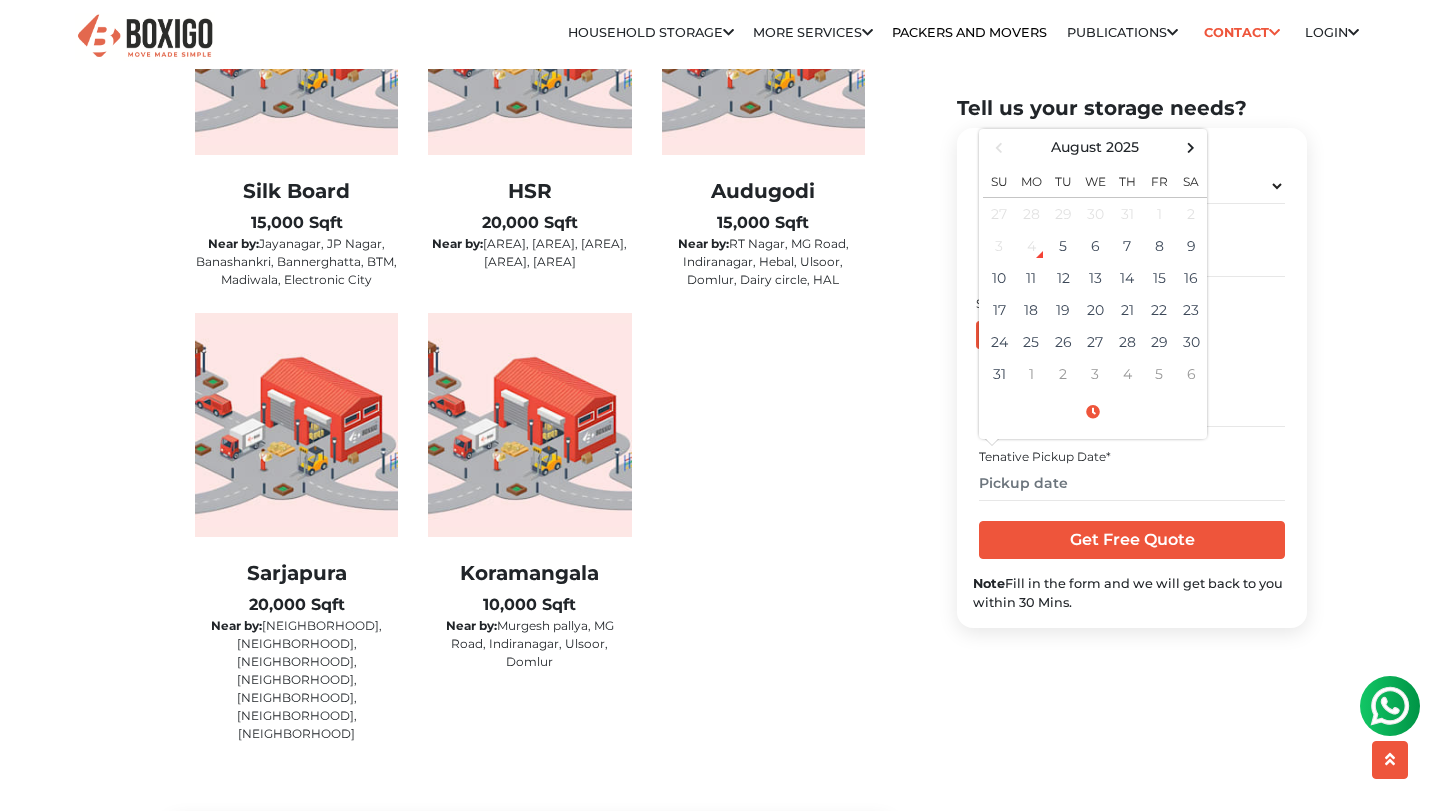 click on "Tell us your storage needs?
Select your city   *
Select City
Bangalore Bengaluru Bhopal Bhubaneswar Chennai Coimbatore Cuttack Delhi Gulbarga Gurugram Pune" at bounding box center (1100, 362) 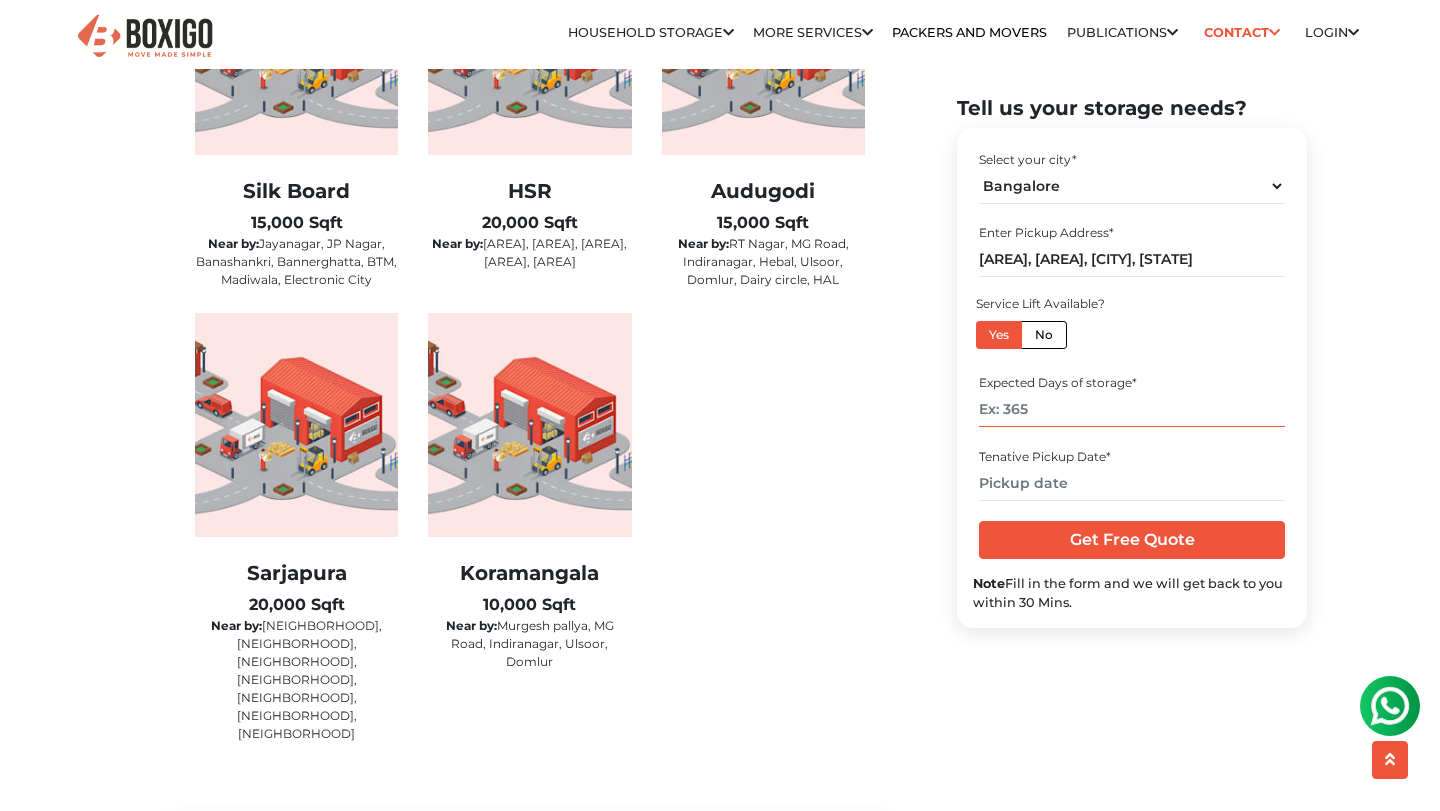 click at bounding box center [1131, 409] 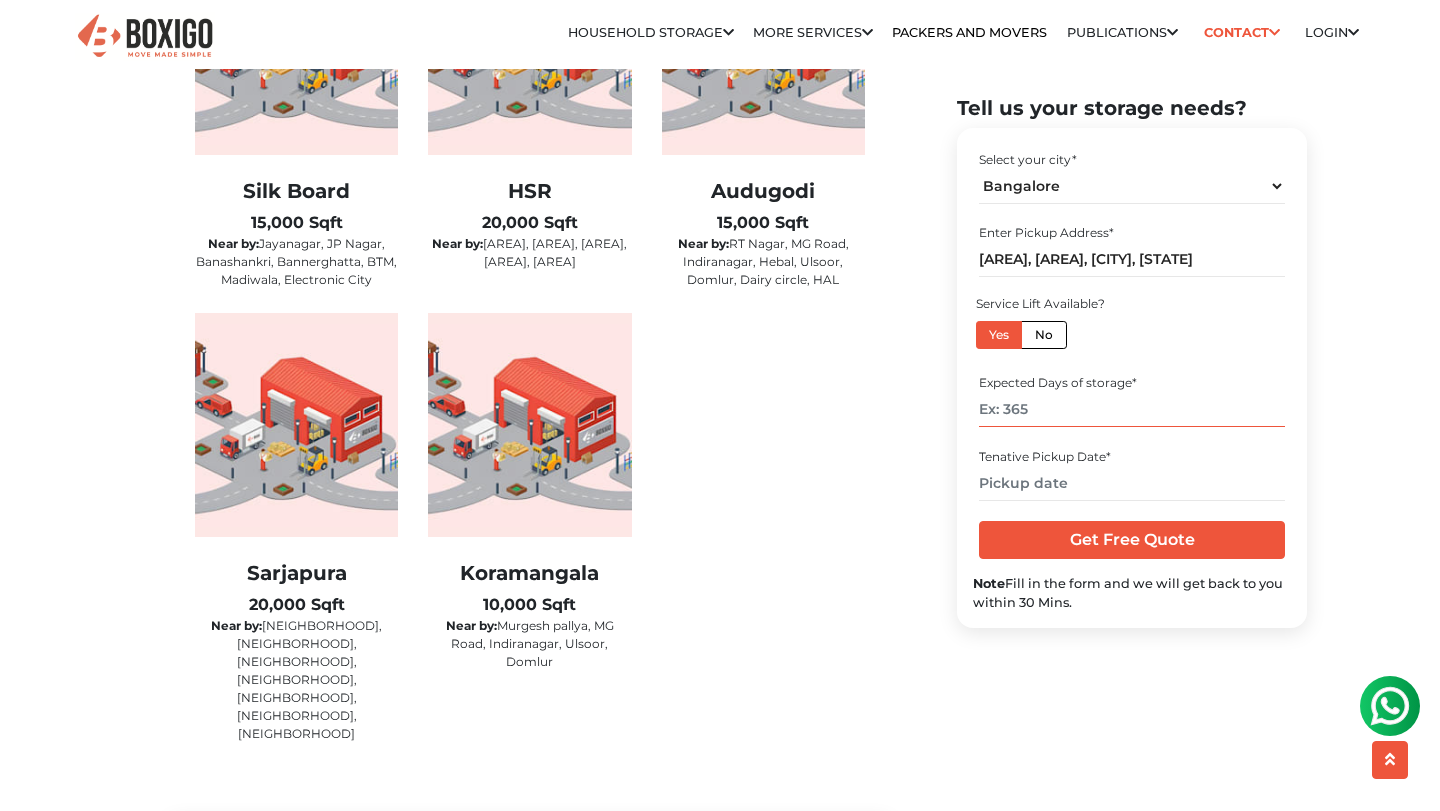 type on "6" 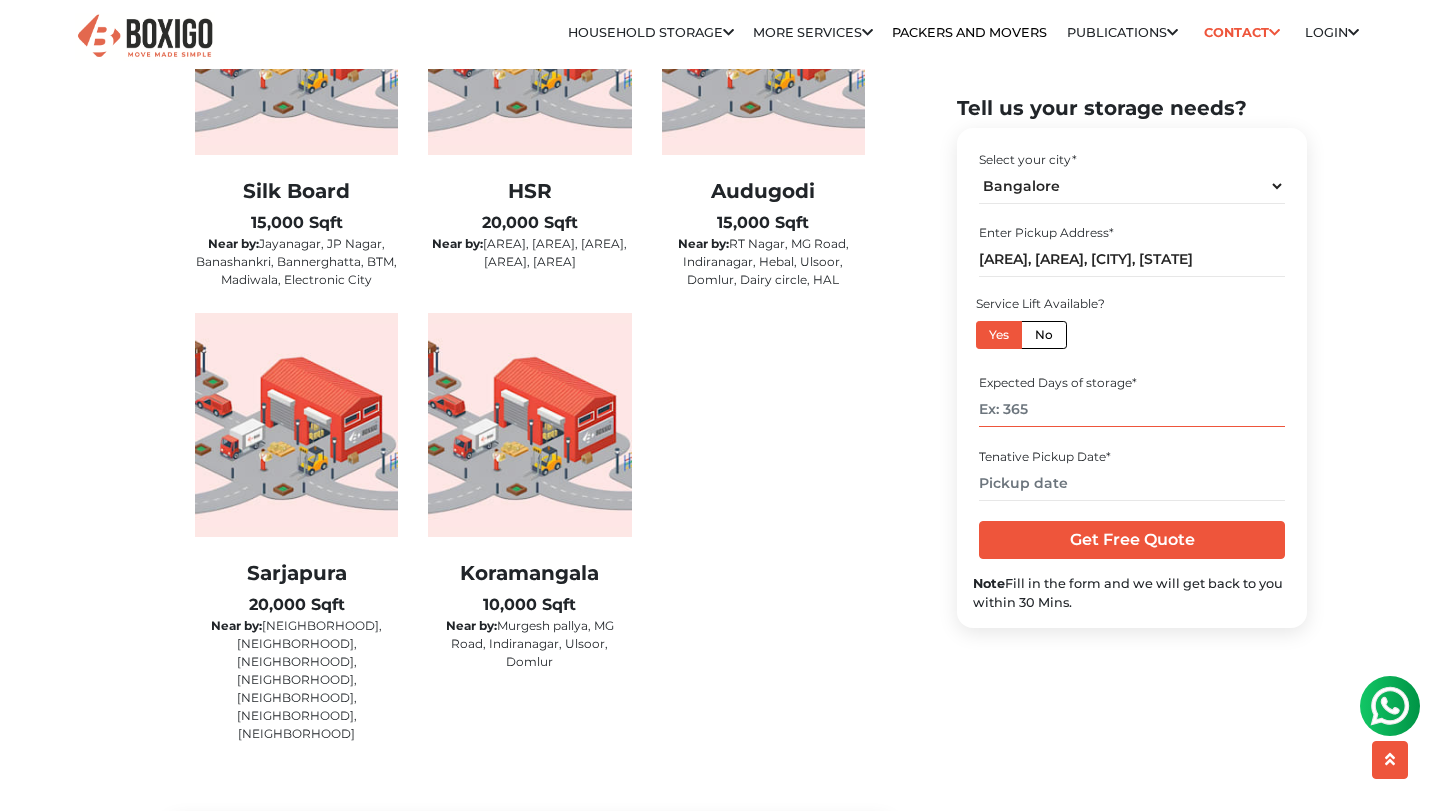 type on "3" 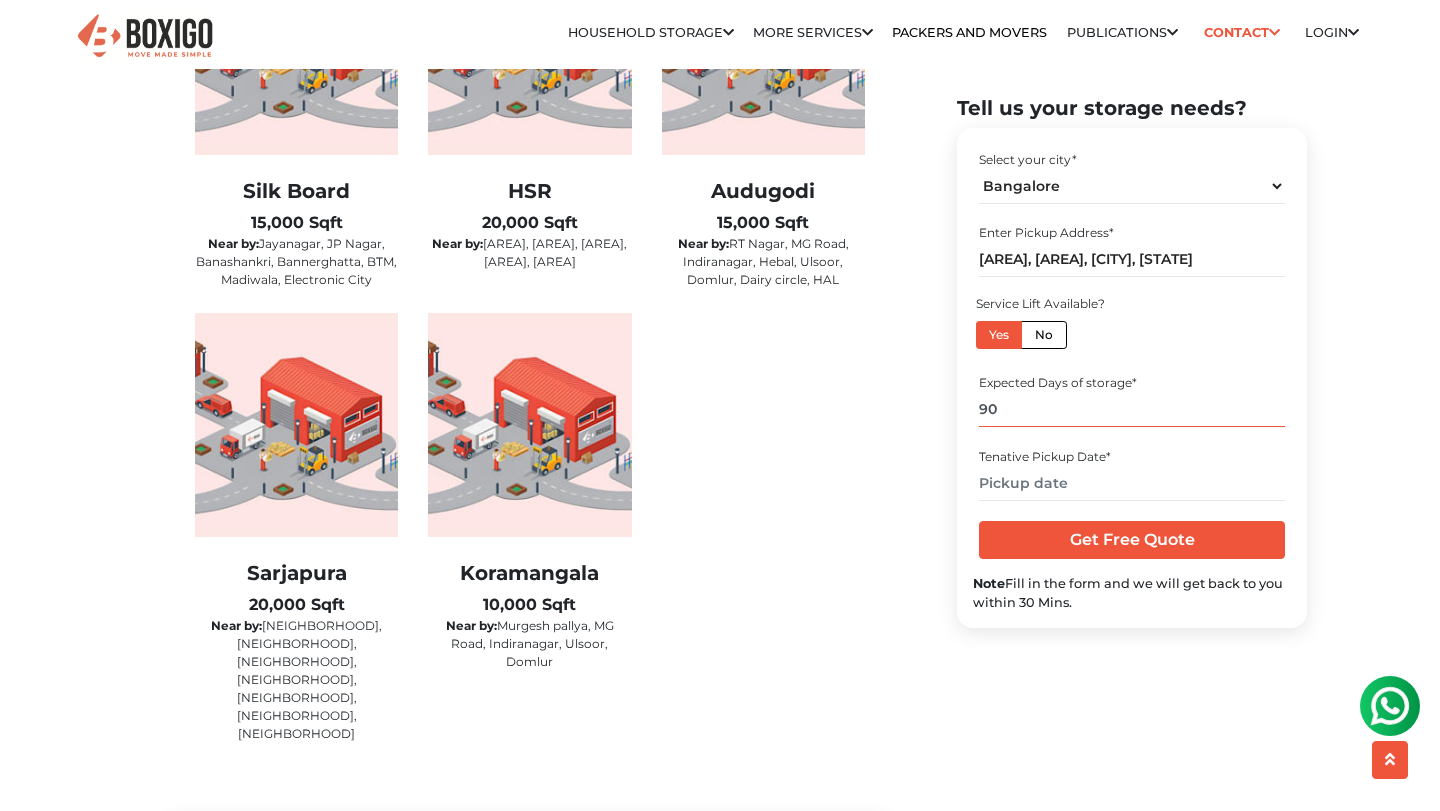 type on "90" 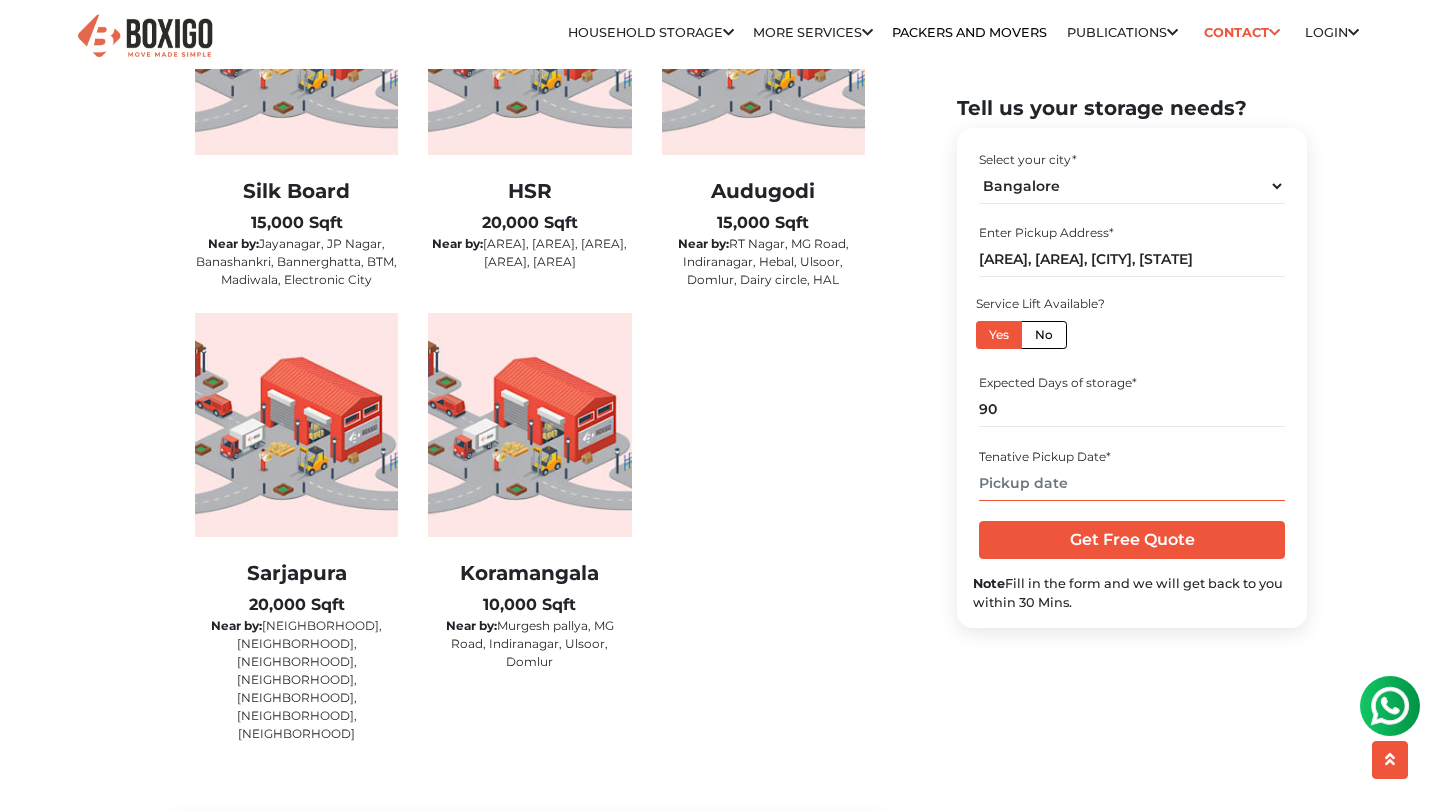 click at bounding box center (1131, 482) 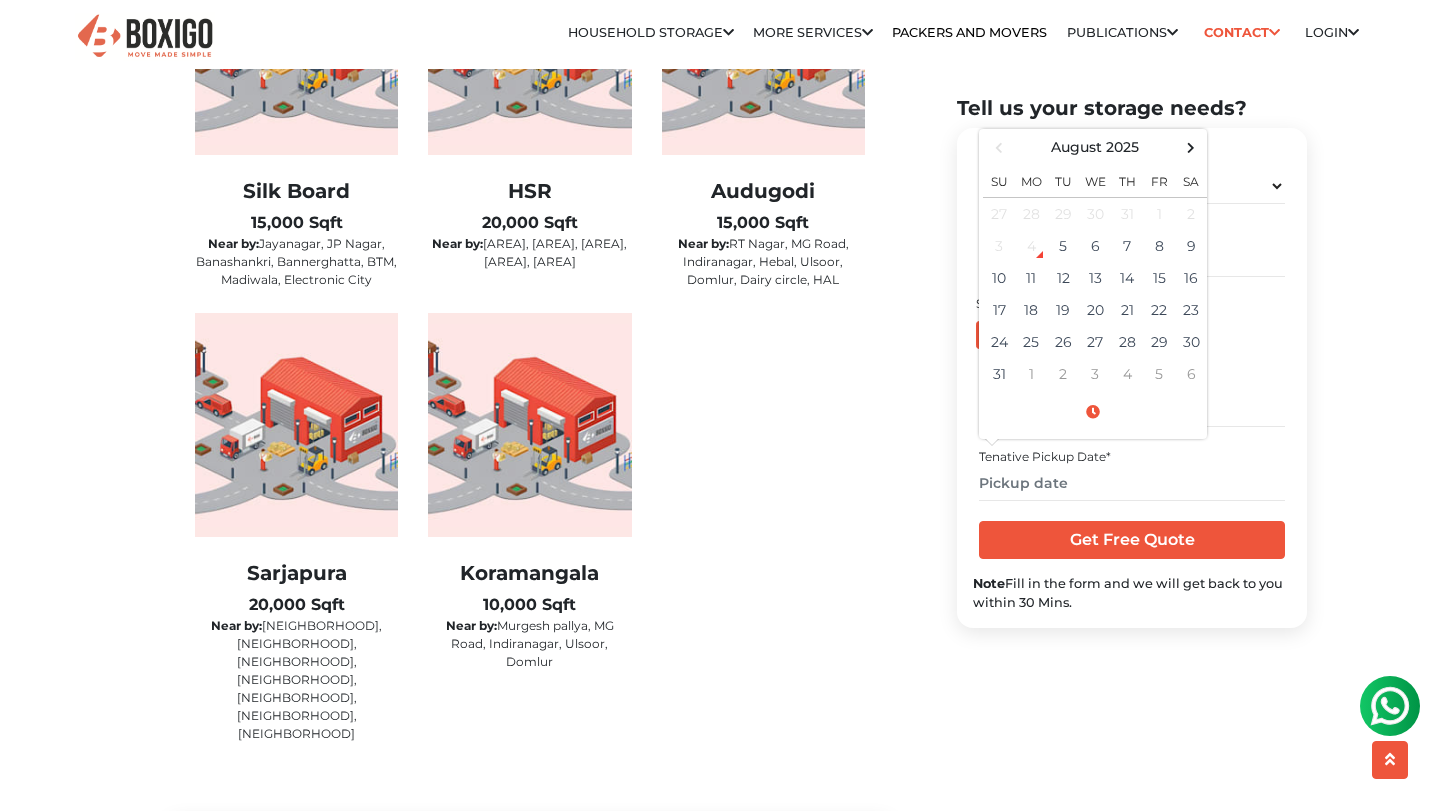 click on "Silk Board
15,000 Sqft
Near by:  Jayanagar, JP Nagar, Banashankri, Bannerghatta, BTM, Madiwala, Electronic City
HSR 20,000 Sqft Near by:" at bounding box center (530, 349) 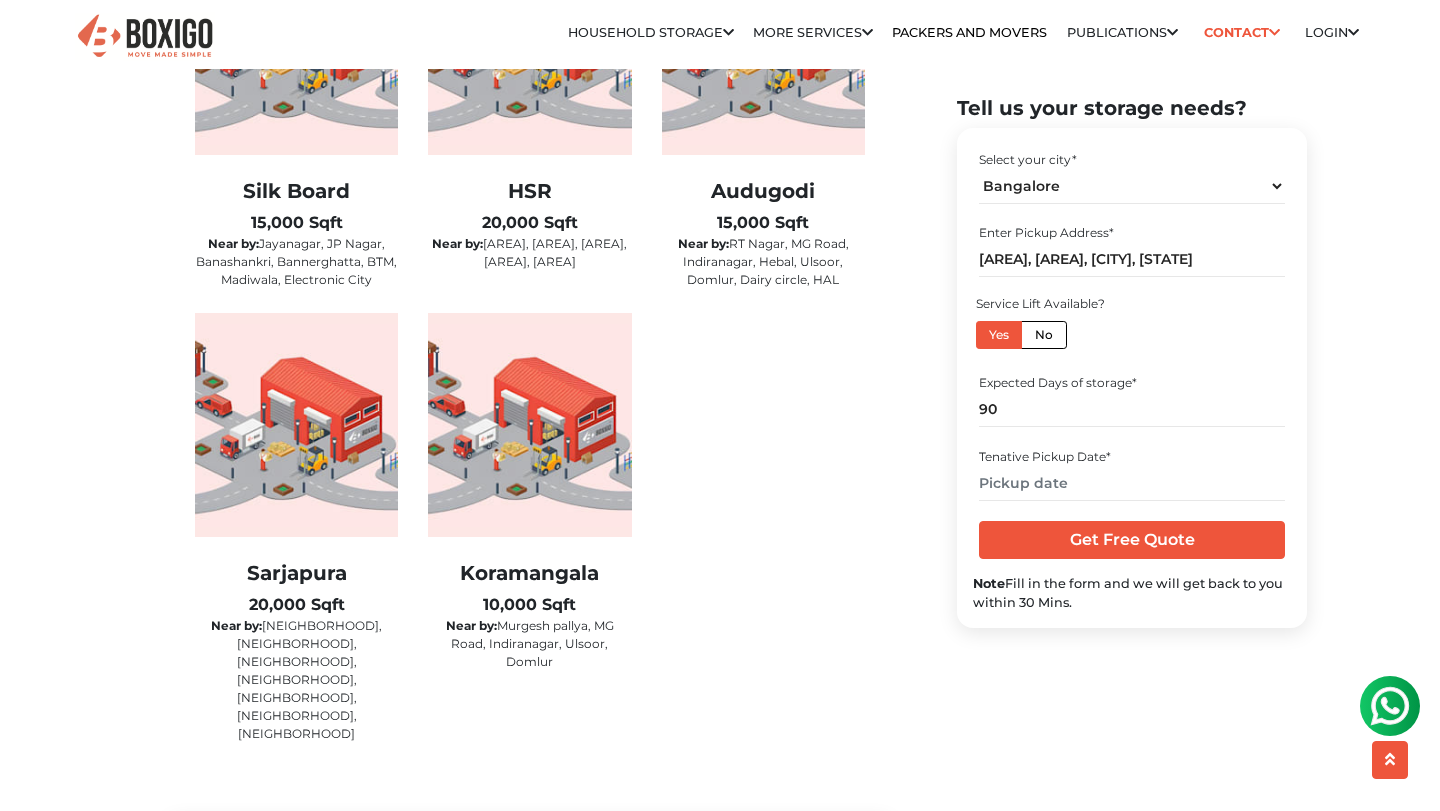 click on "Silk Board
15,000 Sqft
Near by:  Jayanagar, JP Nagar, Banashankri, Bannerghatta, BTM, Madiwala, Electronic City
HSR 20,000 Sqft Near by:" at bounding box center (530, 349) 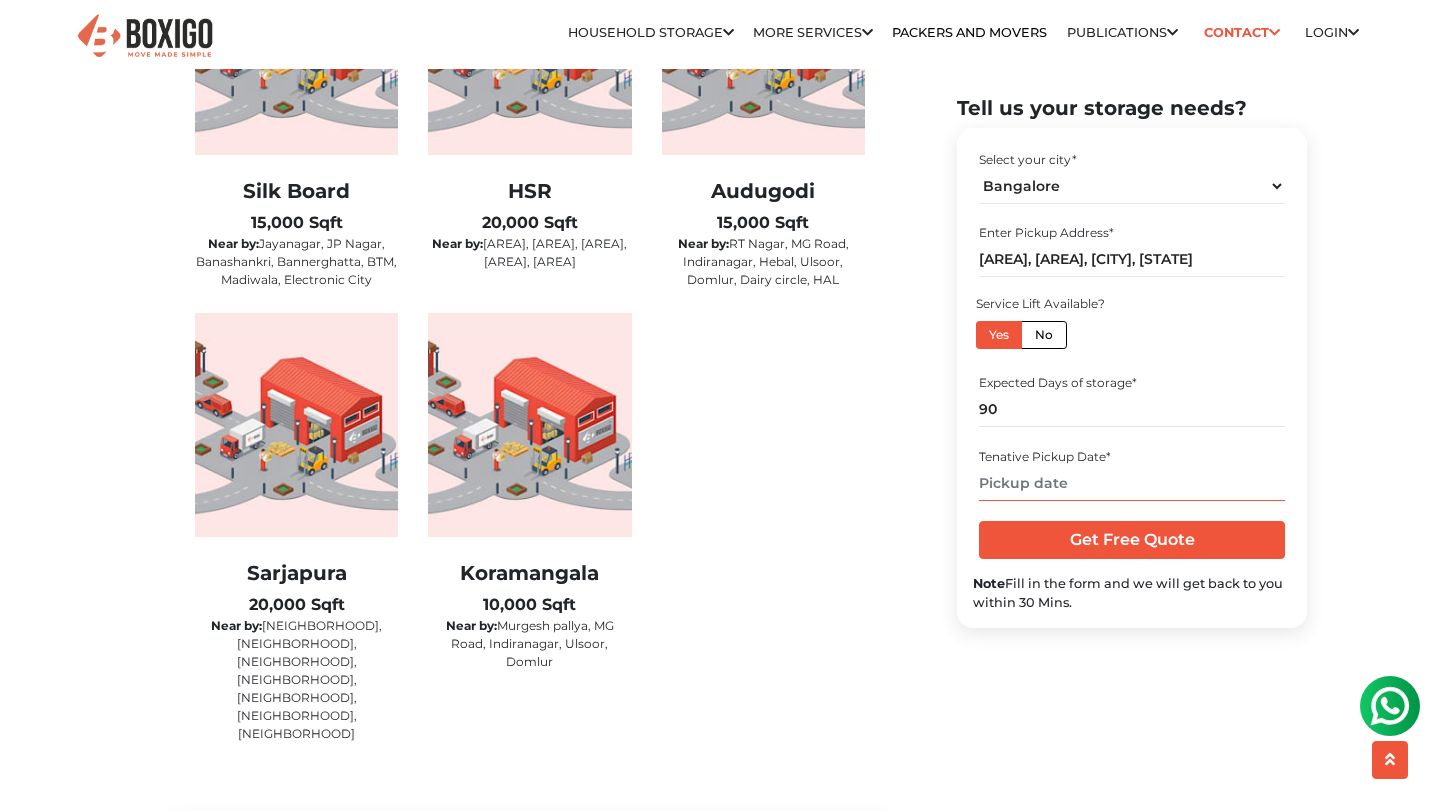 click at bounding box center [1131, 482] 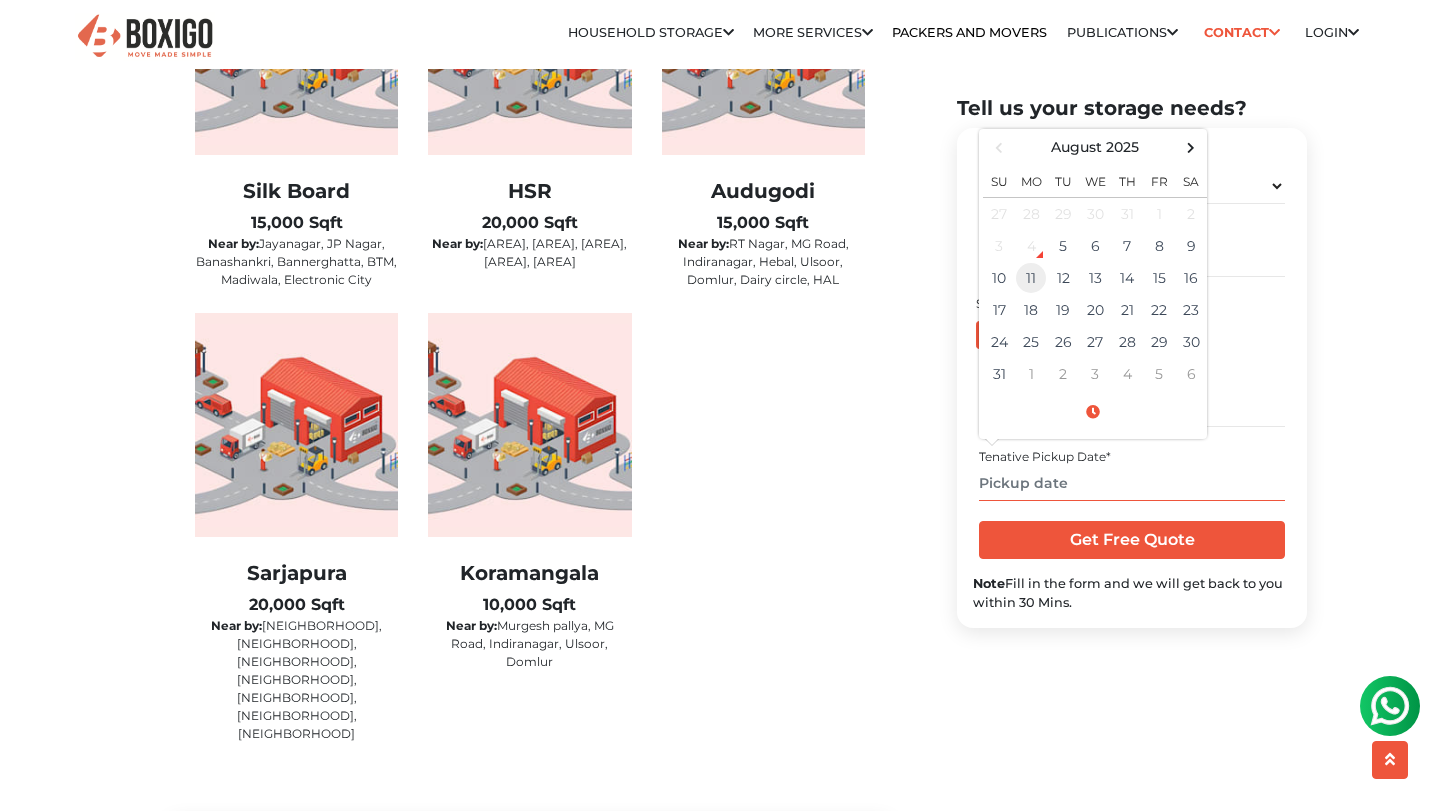 click on "11" at bounding box center [1031, 277] 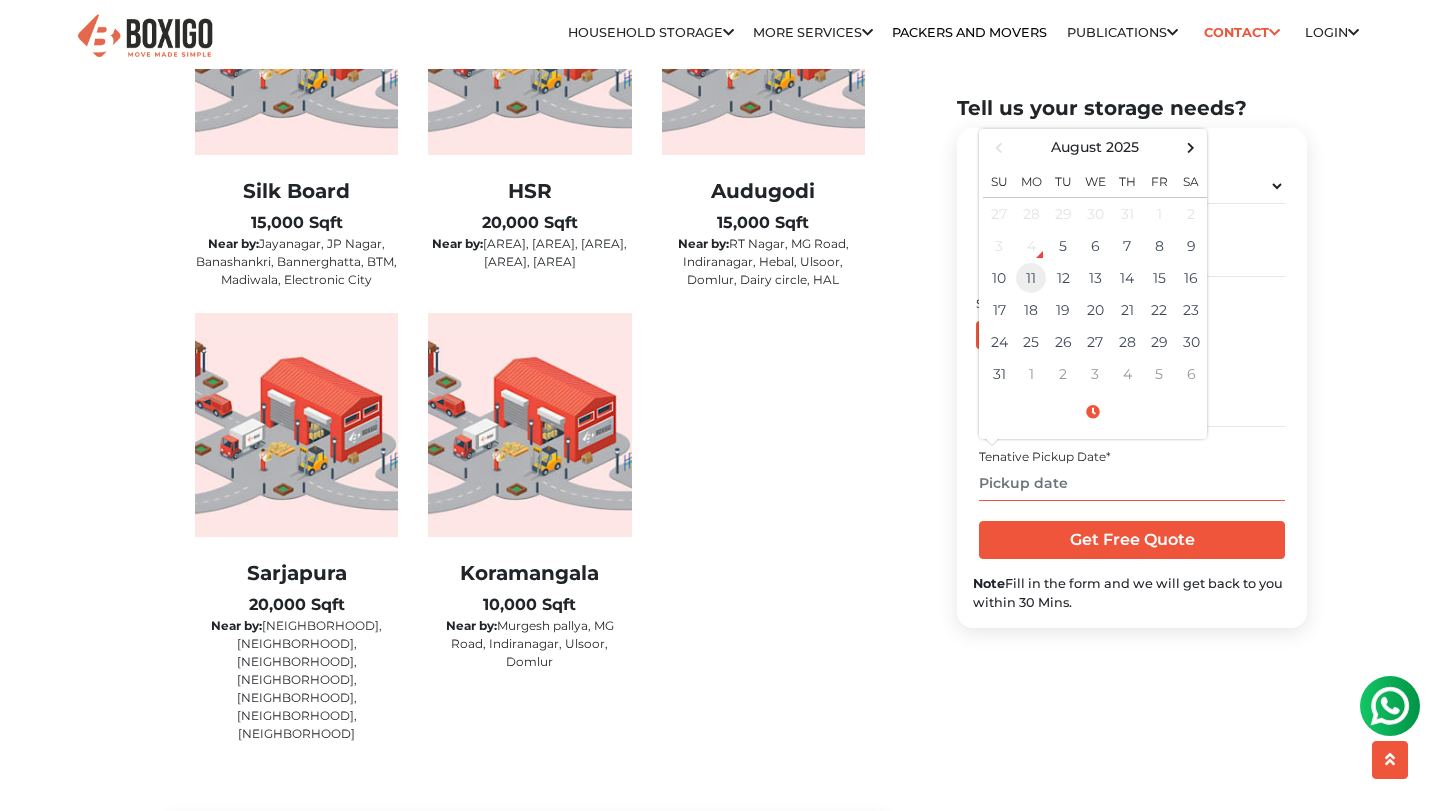 type on "08/11/2025 12:00 AM" 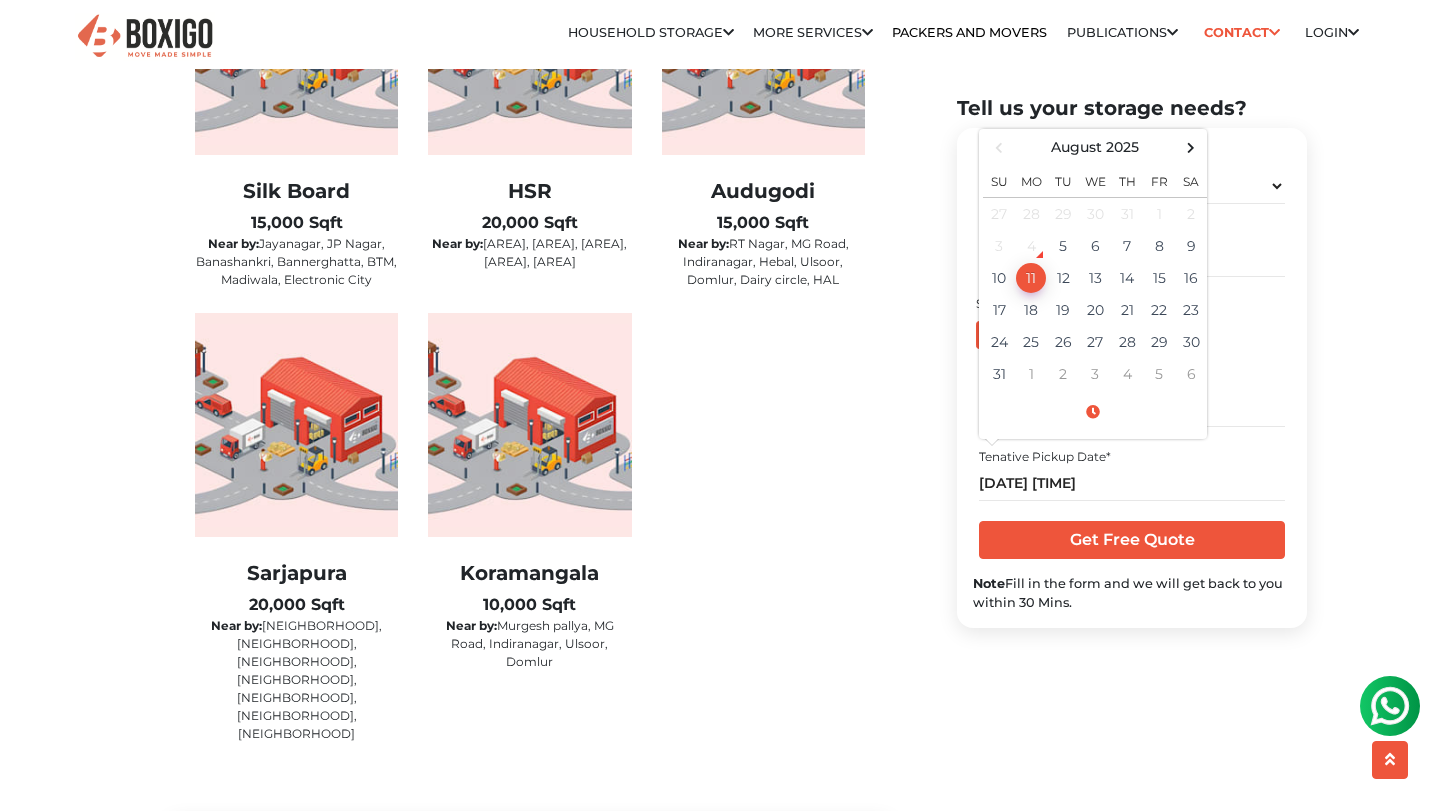 click on "Best  Business Storage  in India
We store anything that you care about.
27+ Secured Warehouses
Safe like a bank
Best Packing Materials
Packing that protects
Pest-free Units
Clean, Safe, Worry-Free
Insurance Included" at bounding box center (1100, 664) 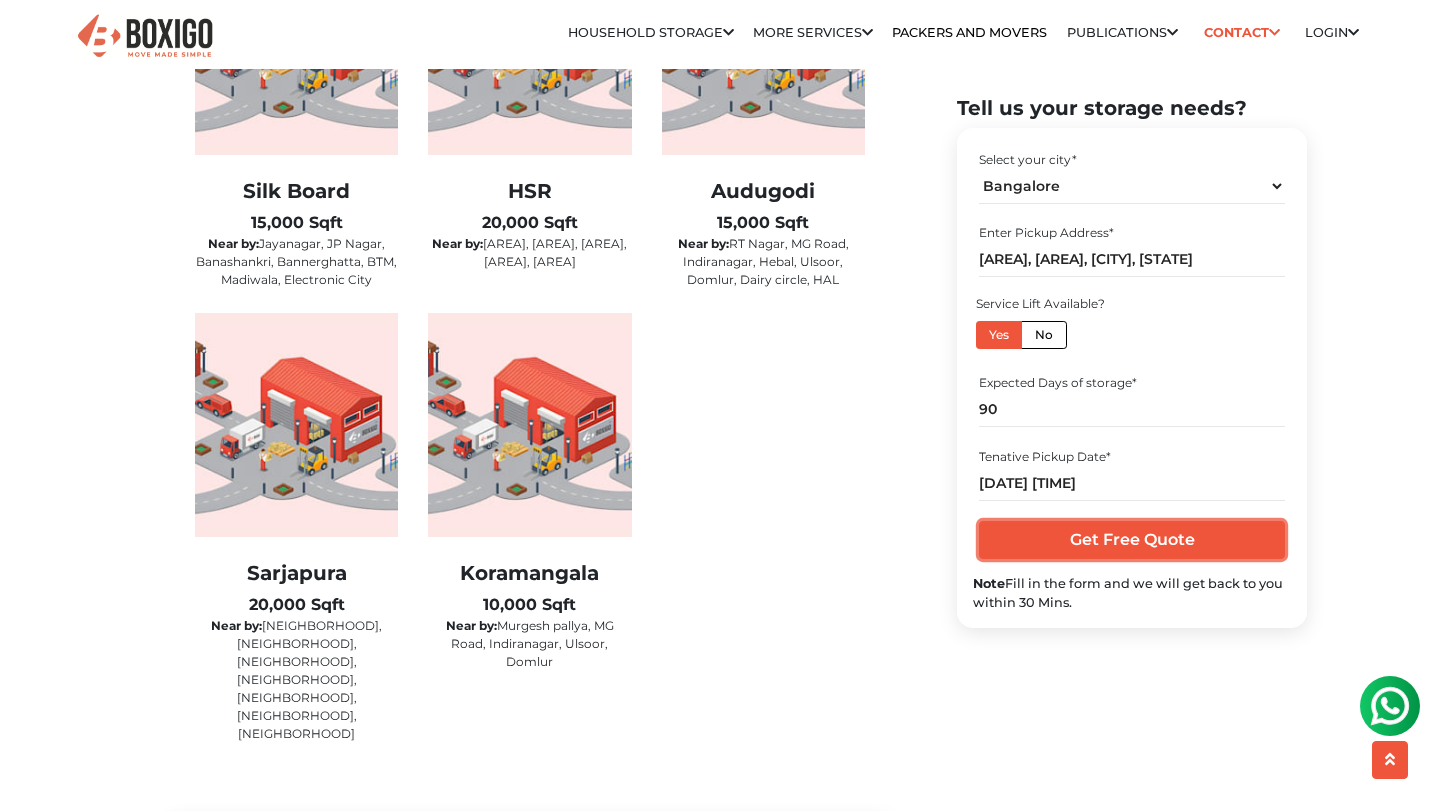 click on "Get Free Quote" at bounding box center [1131, 540] 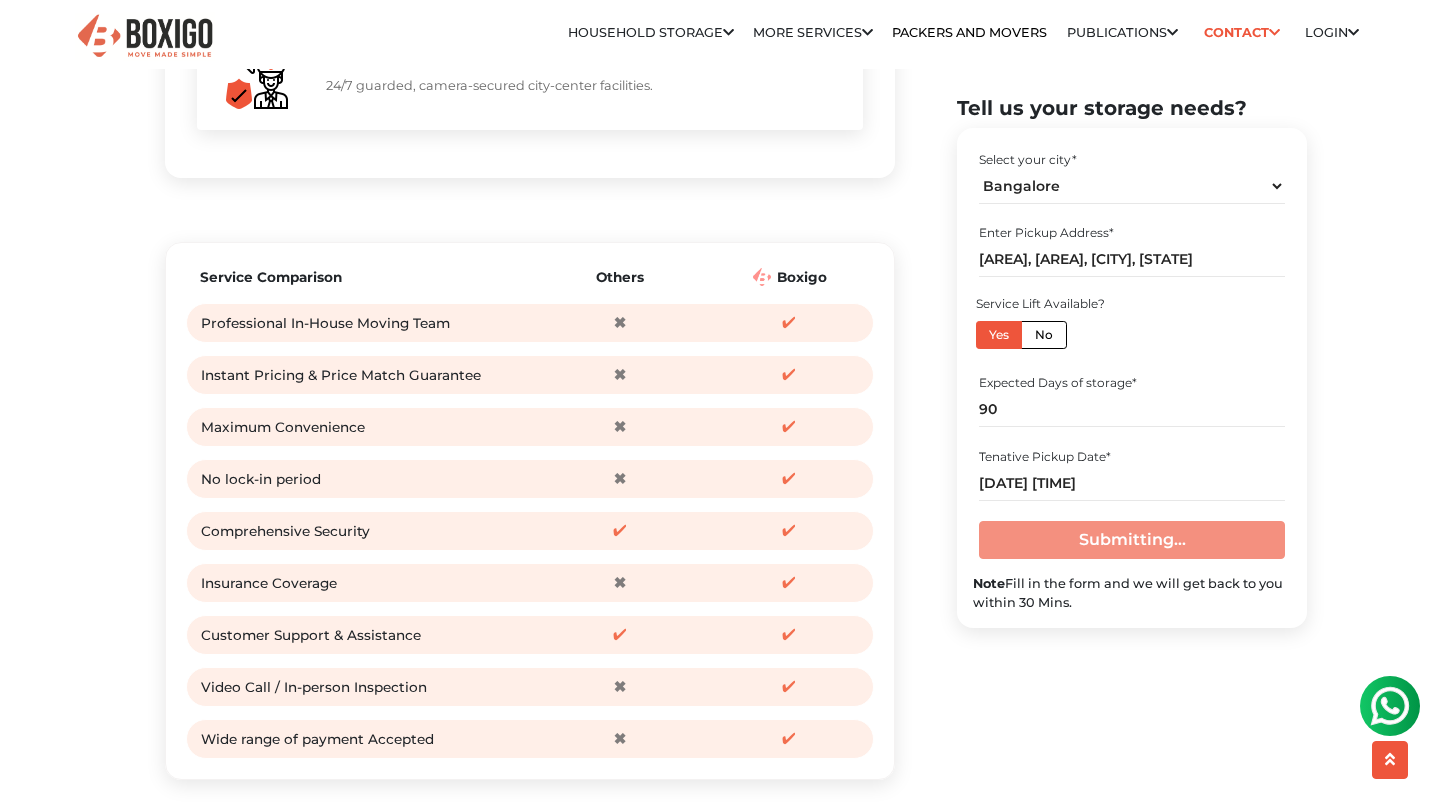 scroll, scrollTop: 2323, scrollLeft: 0, axis: vertical 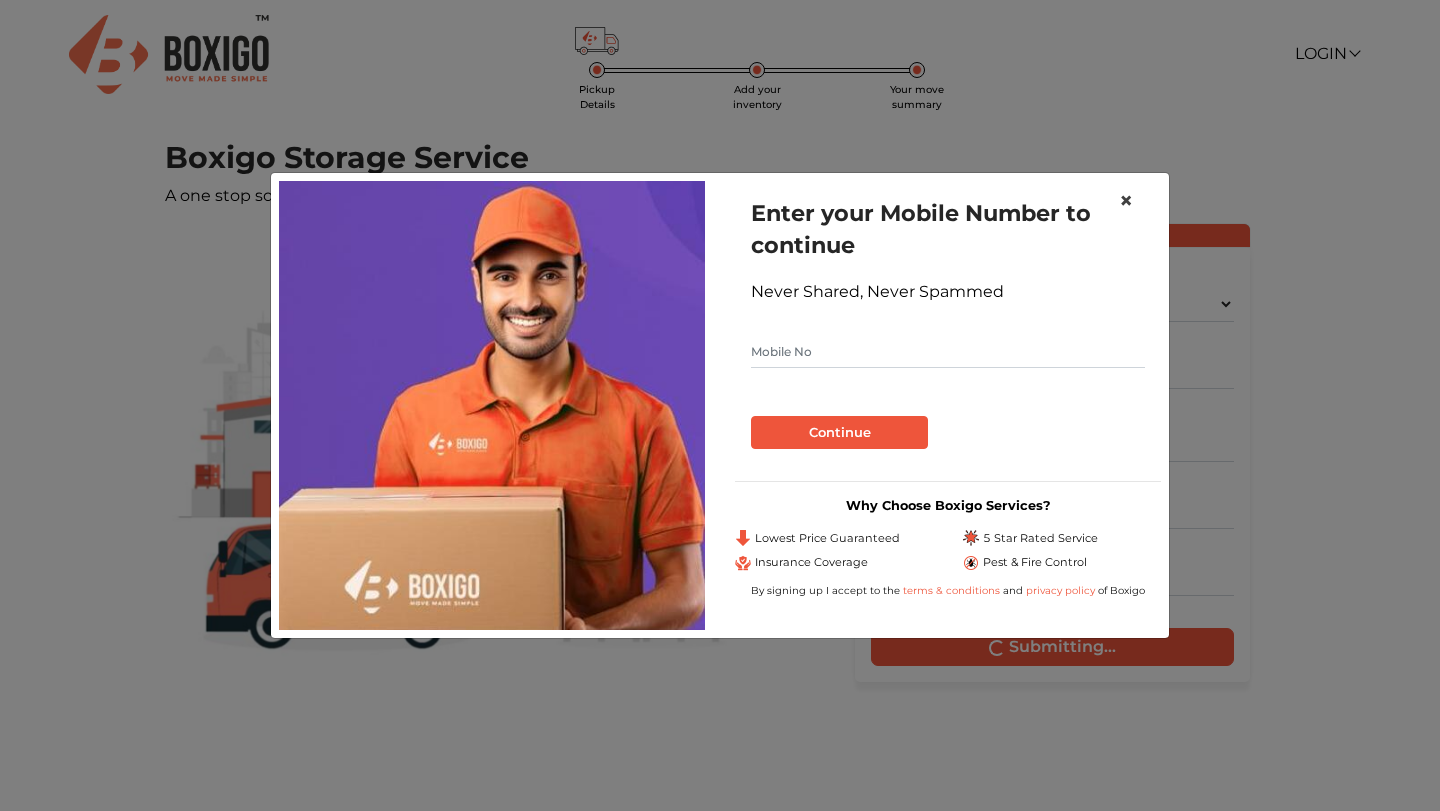 click on "×" at bounding box center (1126, 200) 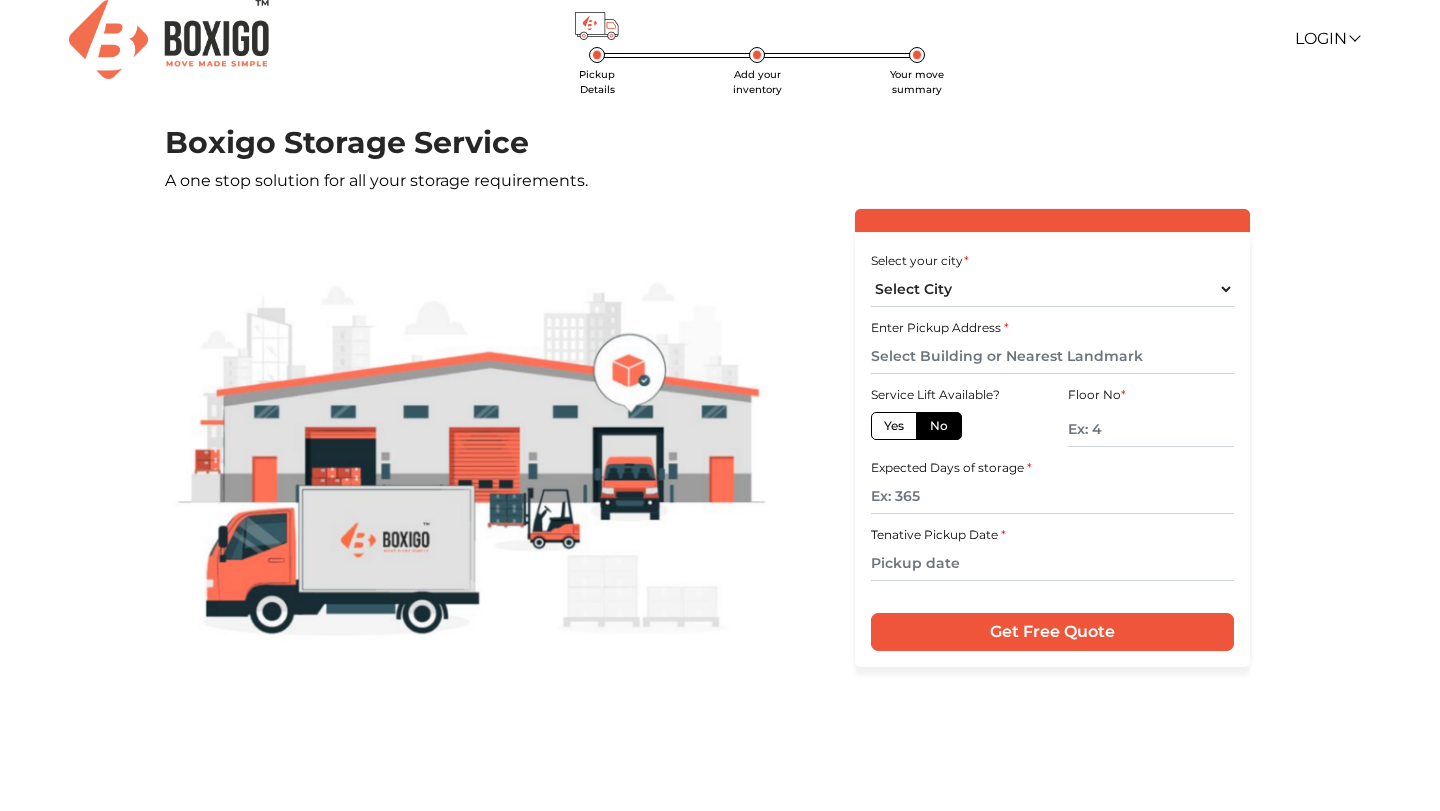 scroll, scrollTop: 0, scrollLeft: 0, axis: both 